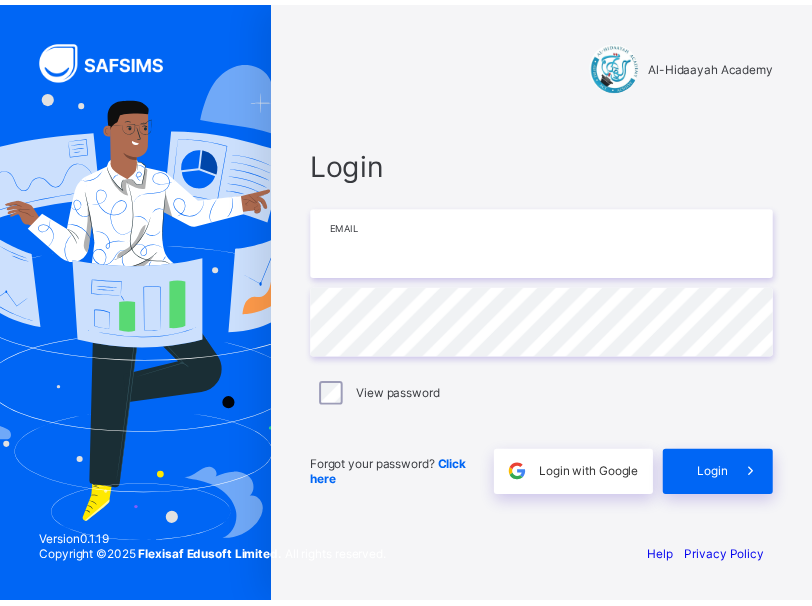 scroll, scrollTop: 0, scrollLeft: 0, axis: both 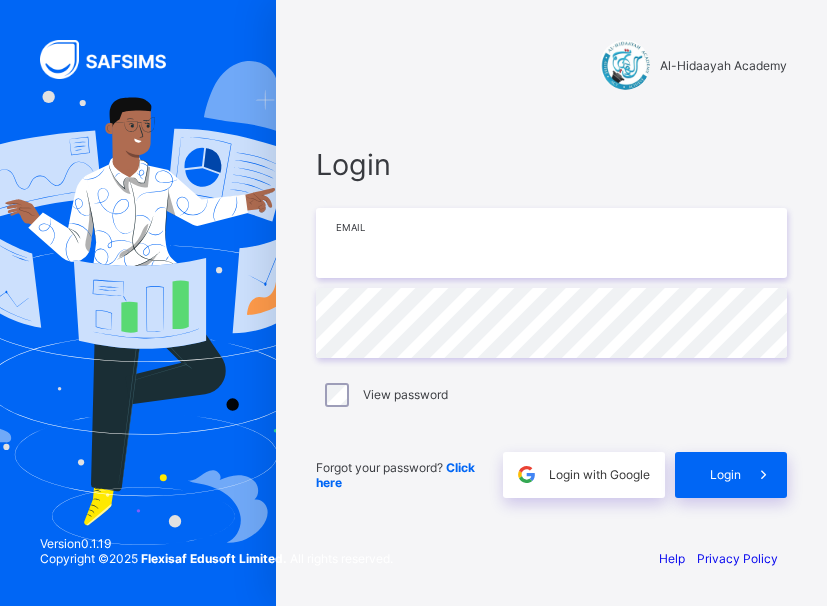 click at bounding box center [551, 243] 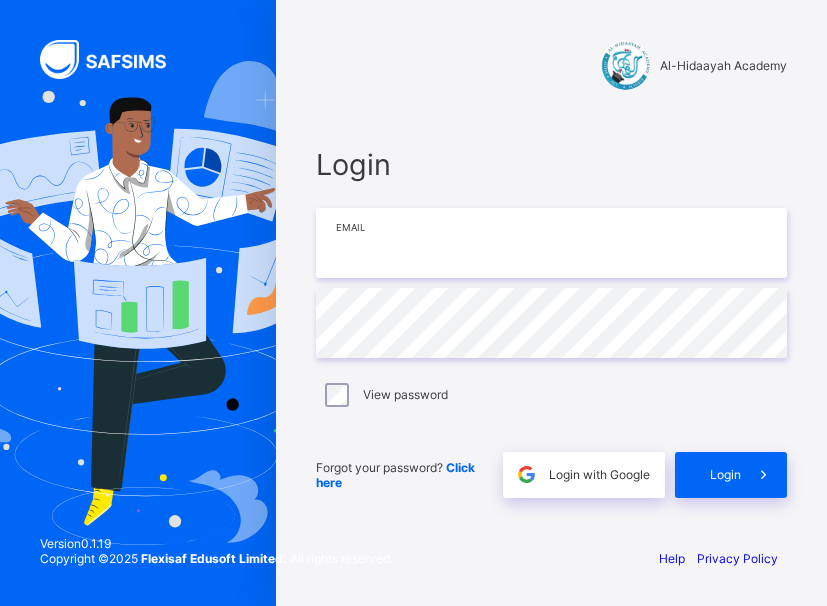 click at bounding box center [551, 243] 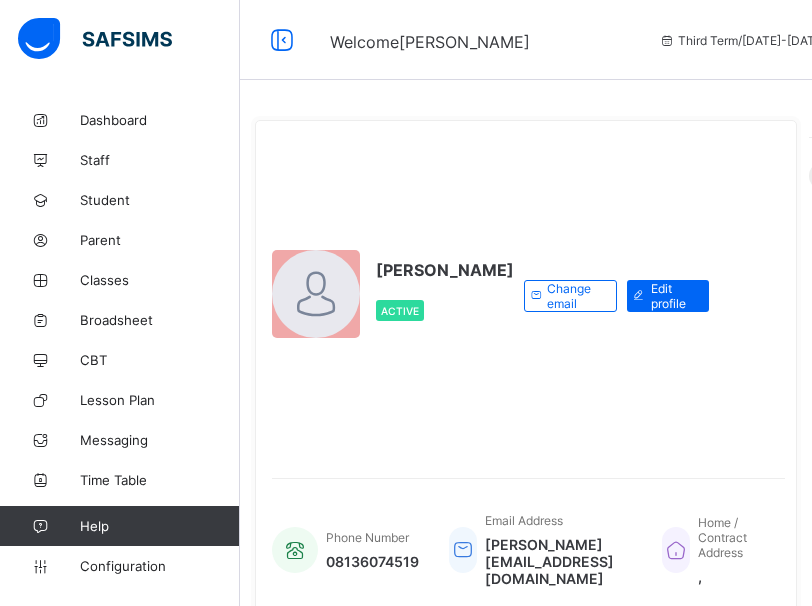 click on "[PERSON_NAME]   Active" at bounding box center [393, 295] 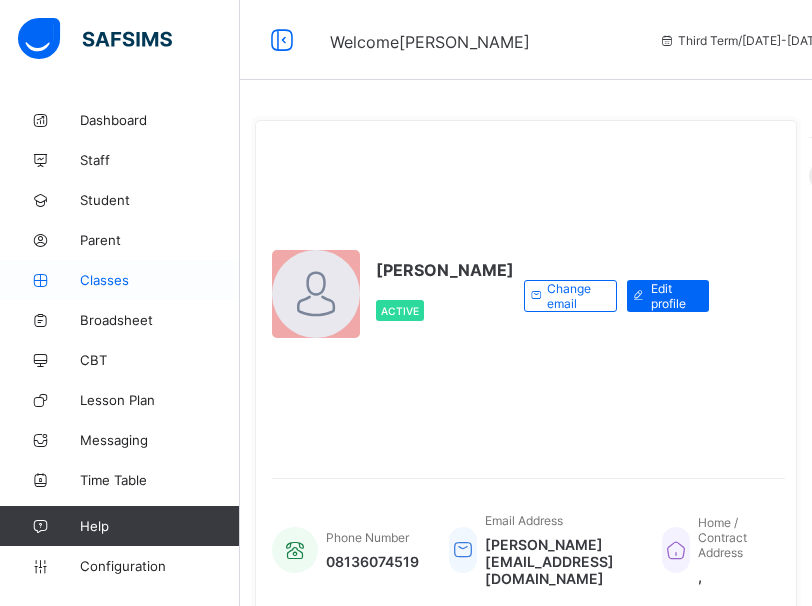 click on "Classes" at bounding box center [160, 280] 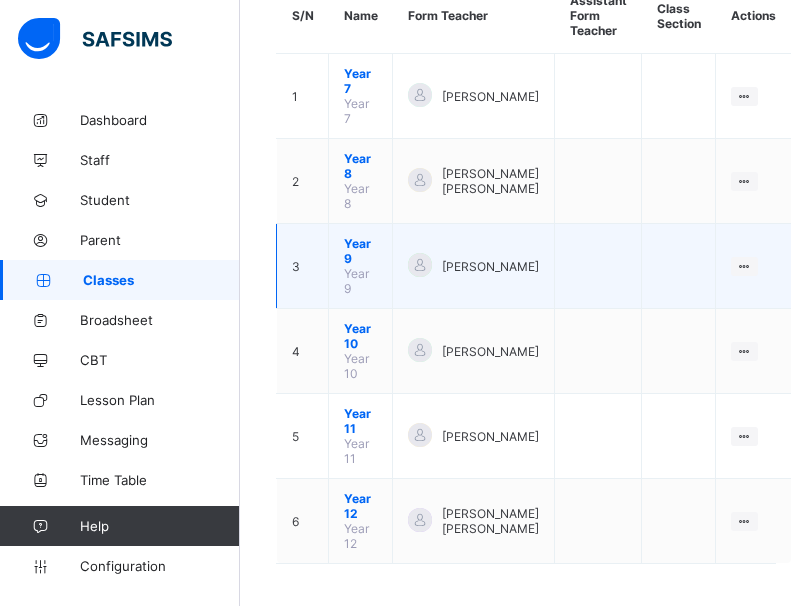 scroll, scrollTop: 267, scrollLeft: 0, axis: vertical 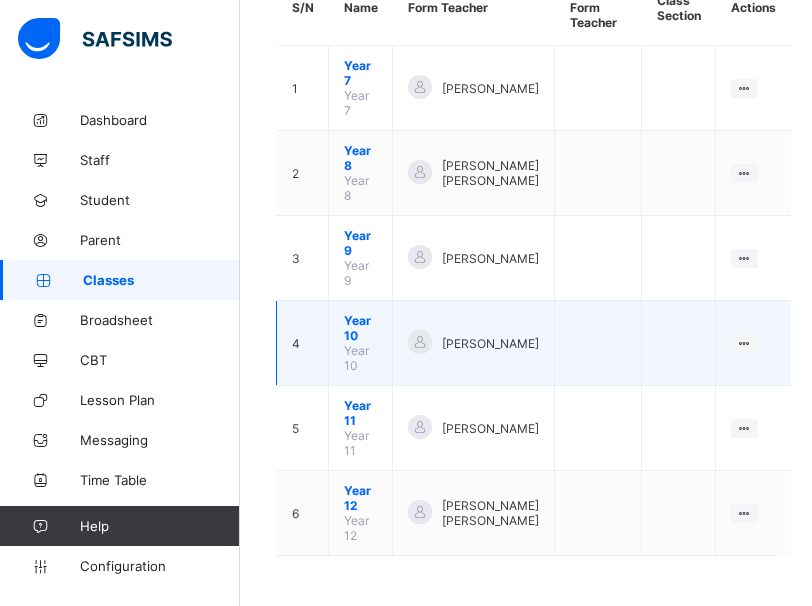 click on "Year 10" at bounding box center [360, 328] 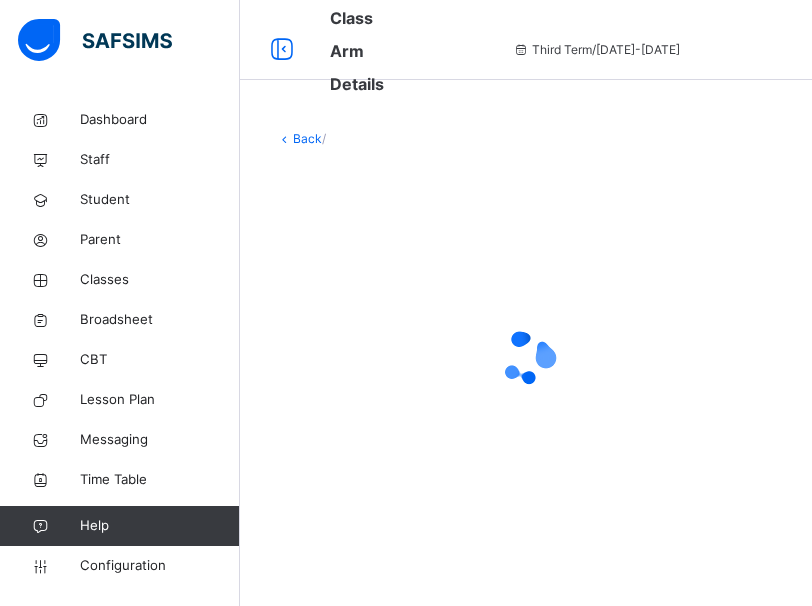 scroll, scrollTop: 0, scrollLeft: 0, axis: both 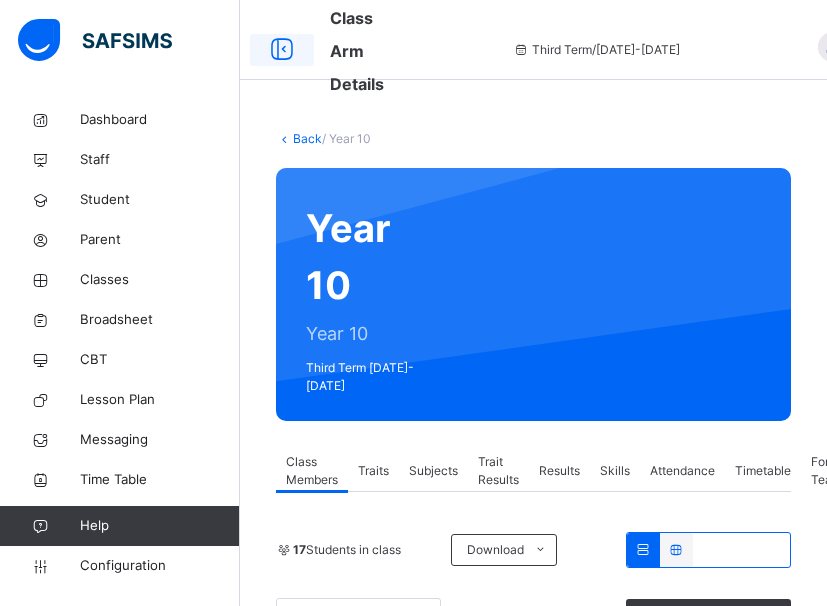 click at bounding box center [282, 50] 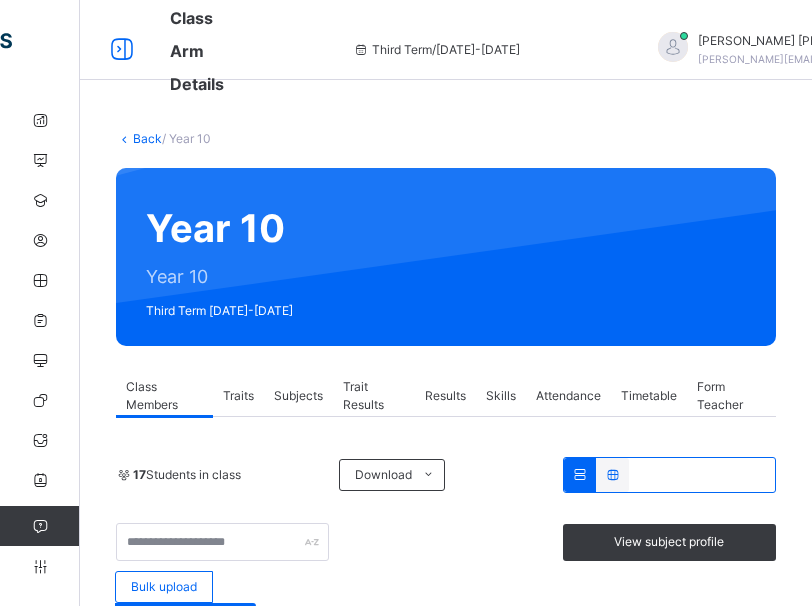 scroll, scrollTop: 106, scrollLeft: 0, axis: vertical 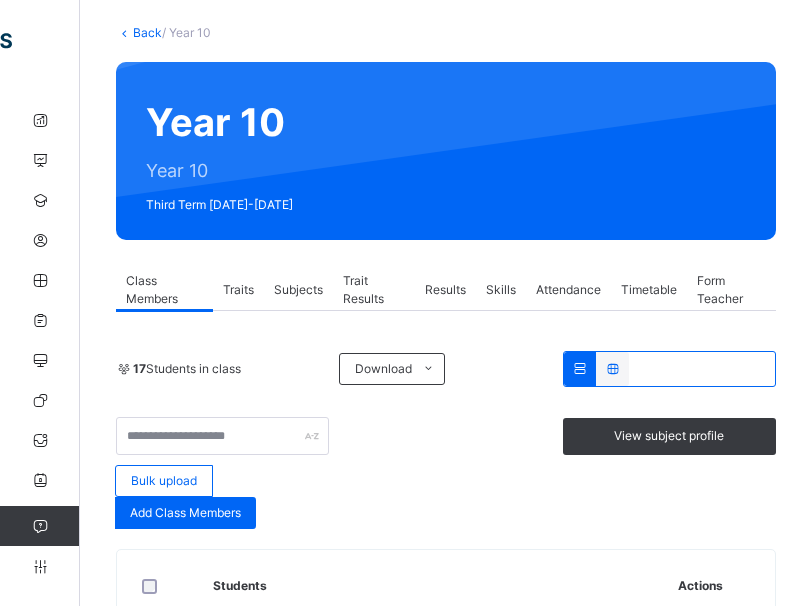 click on "Subjects" at bounding box center [298, 290] 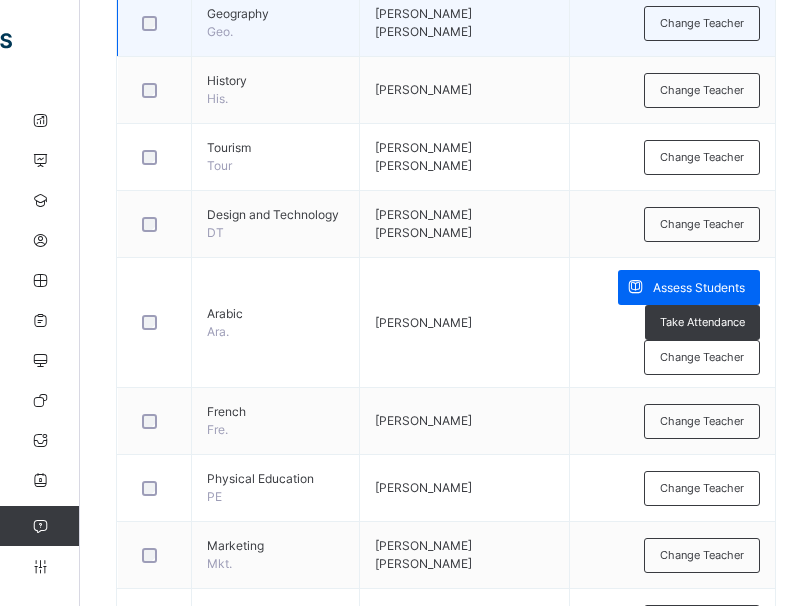 scroll, scrollTop: 1079, scrollLeft: 0, axis: vertical 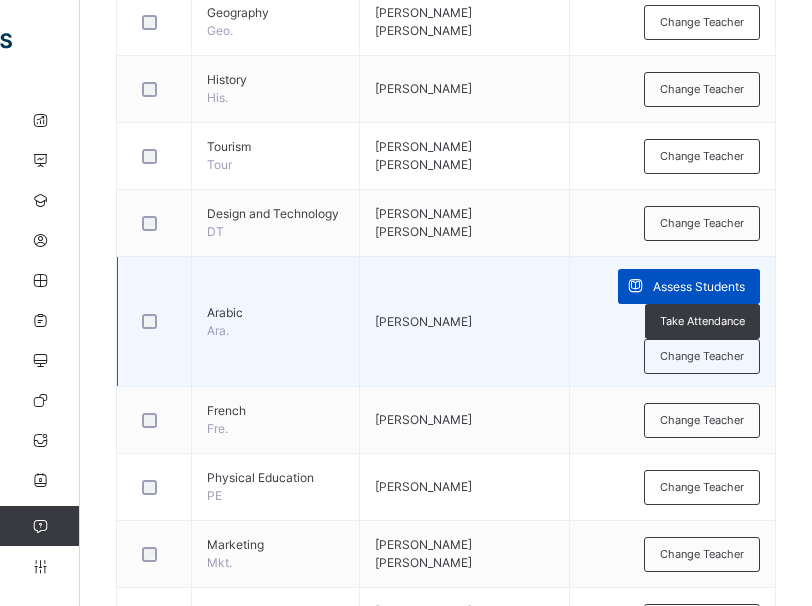 click on "Assess Students" at bounding box center [699, 287] 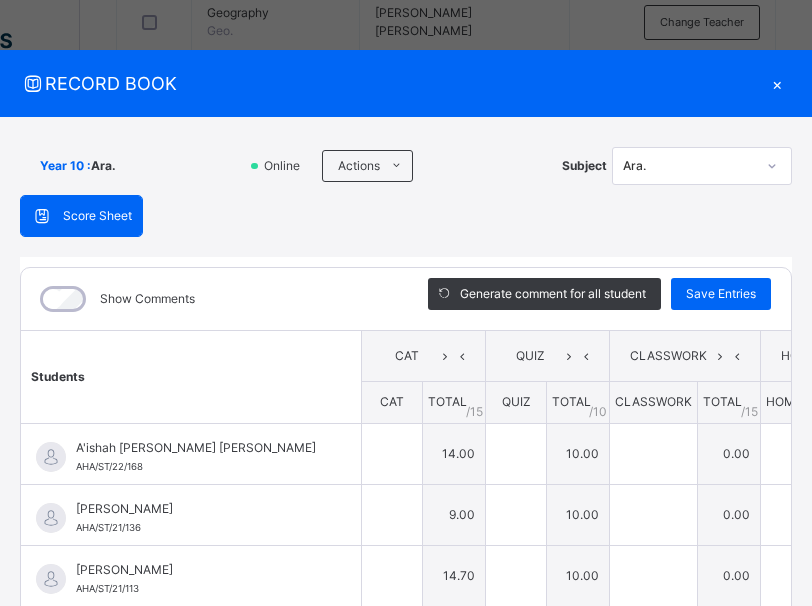 type on "**" 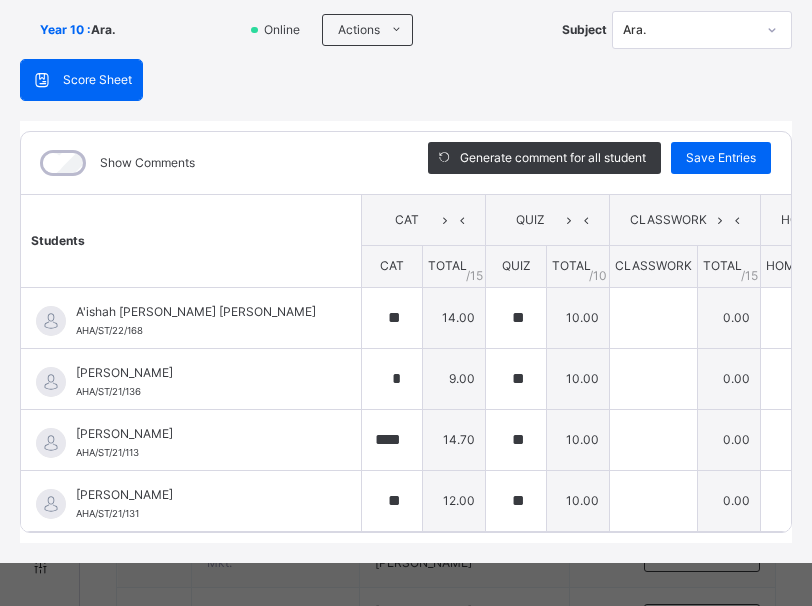 scroll, scrollTop: 173, scrollLeft: 0, axis: vertical 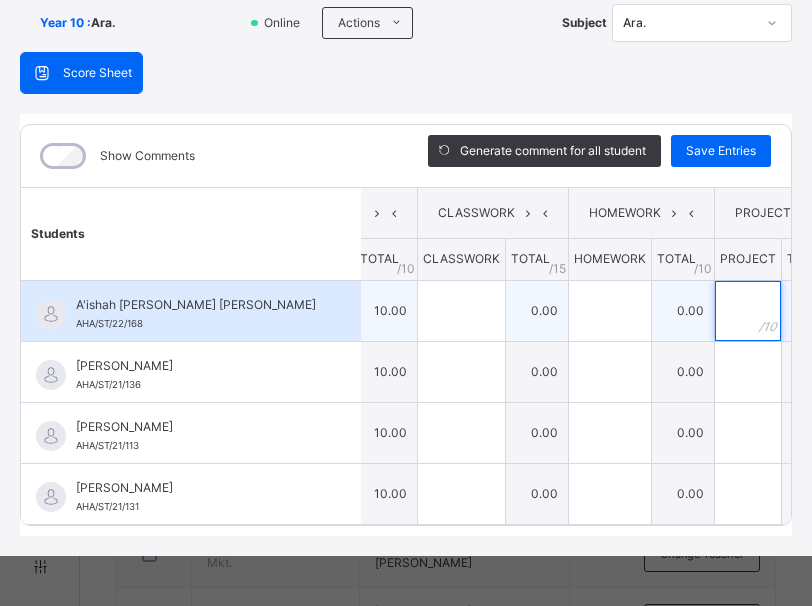 click at bounding box center [748, 311] 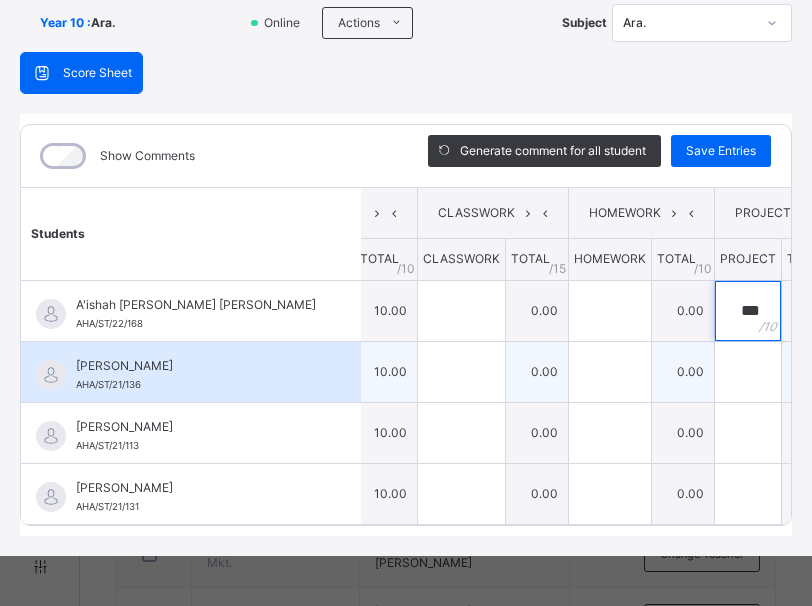 type on "***" 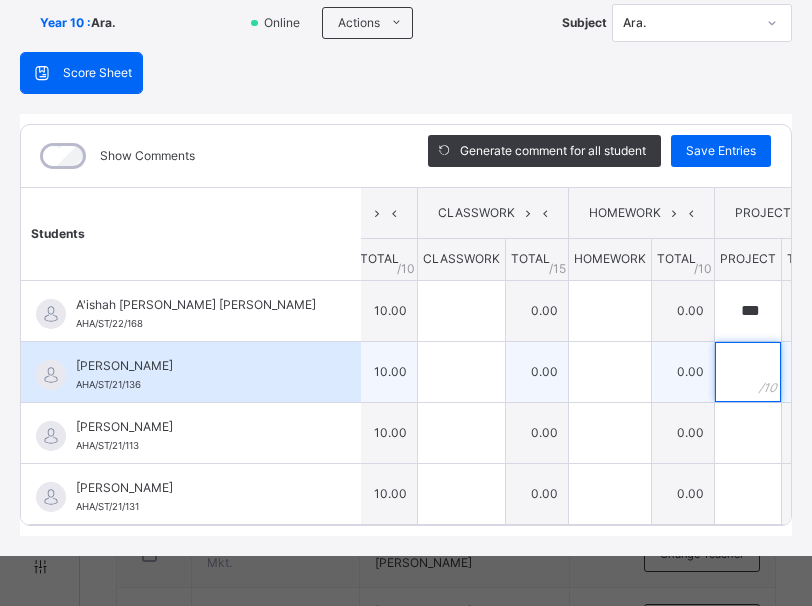 click at bounding box center [748, 372] 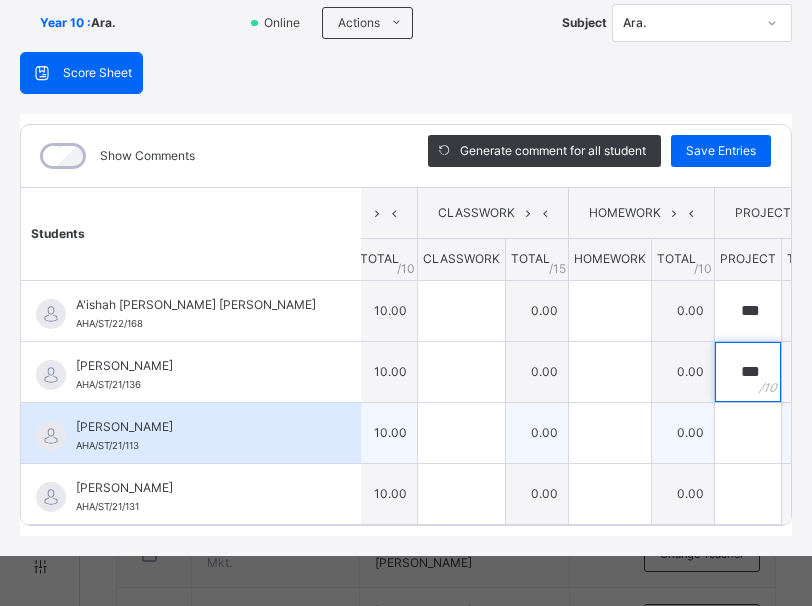 type on "***" 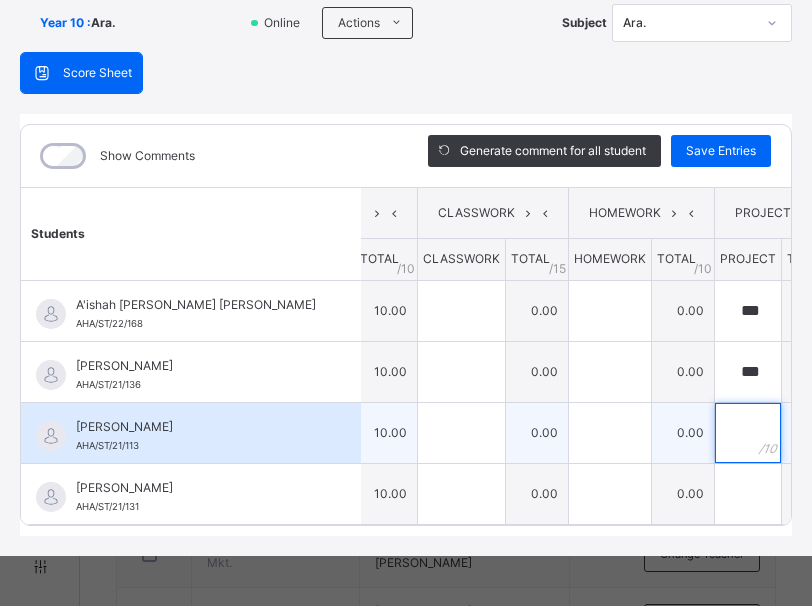 click at bounding box center (748, 433) 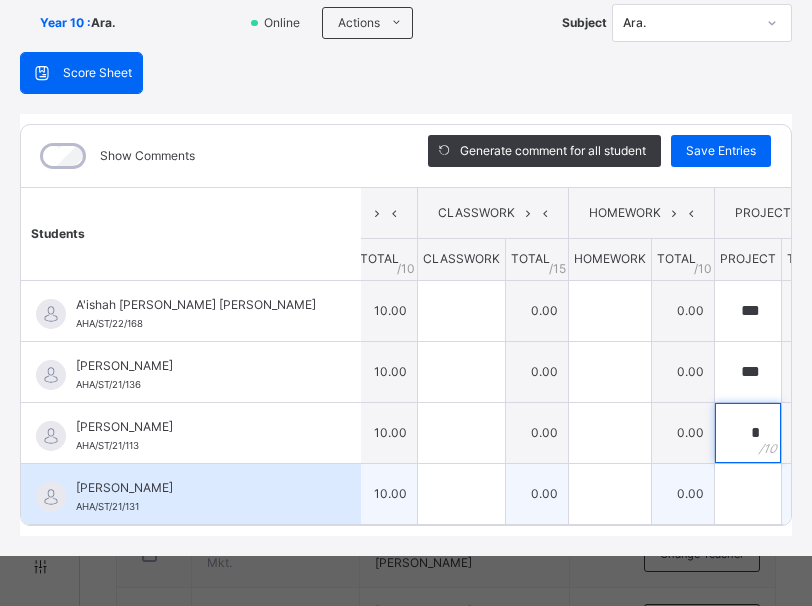 type on "*" 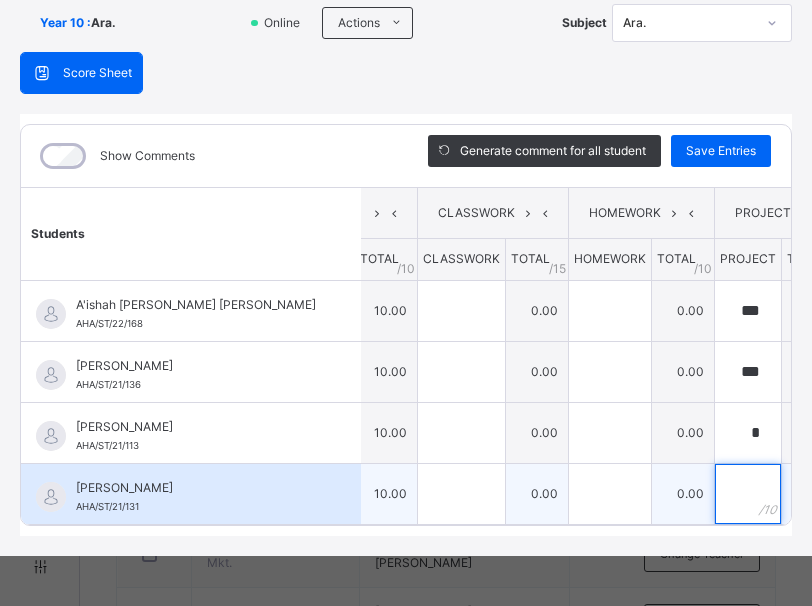 click at bounding box center (748, 494) 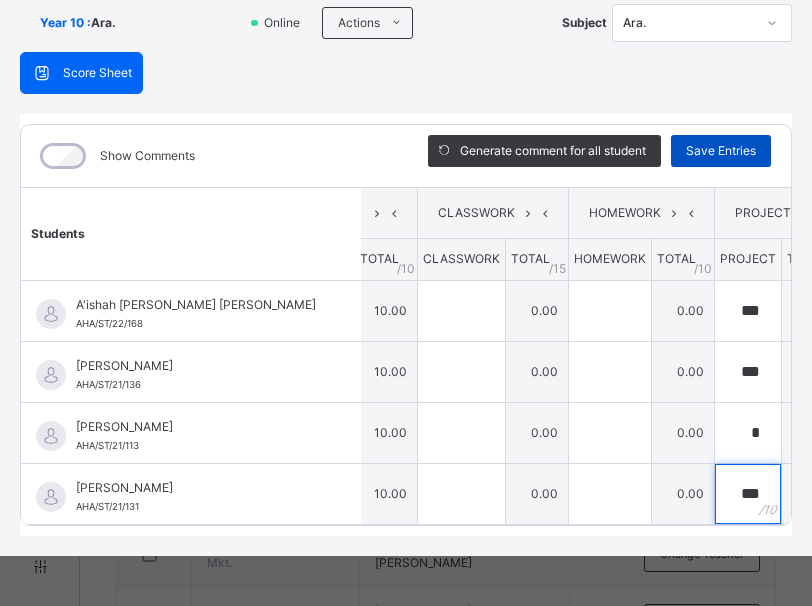 type on "***" 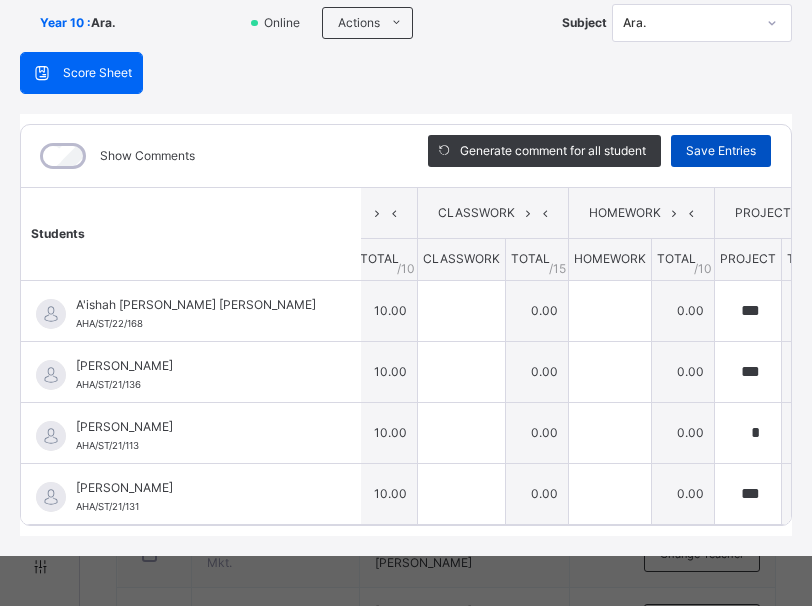 click on "Save Entries" at bounding box center [721, 151] 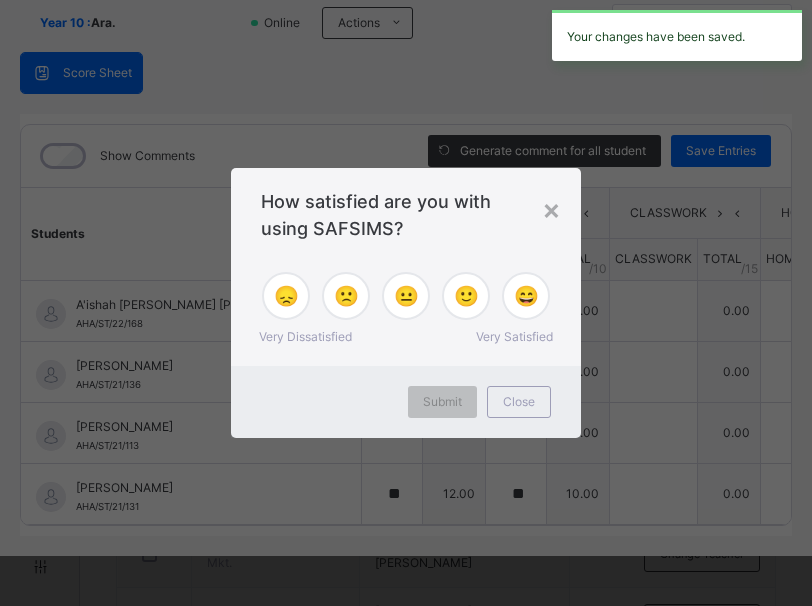 click on "×" at bounding box center (551, 209) 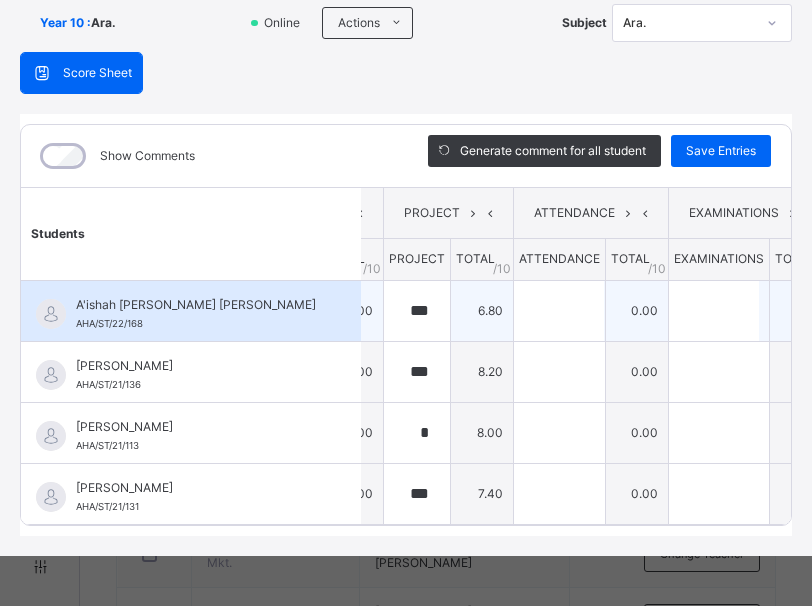 scroll, scrollTop: 0, scrollLeft: 544, axis: horizontal 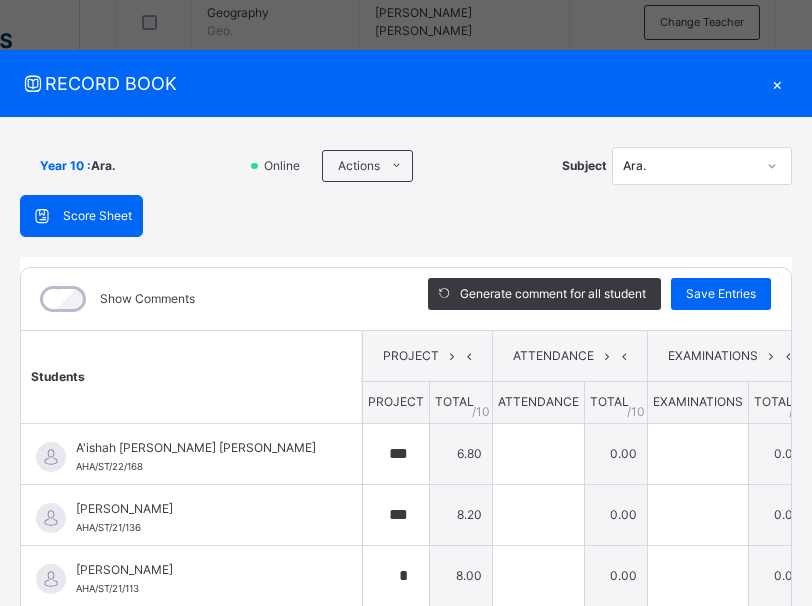 click on "×" at bounding box center (777, 83) 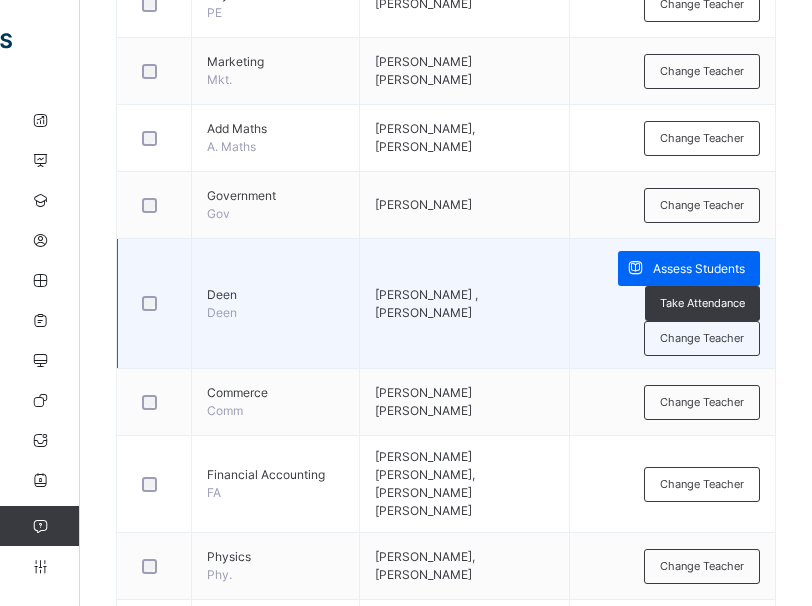 scroll, scrollTop: 1563, scrollLeft: 0, axis: vertical 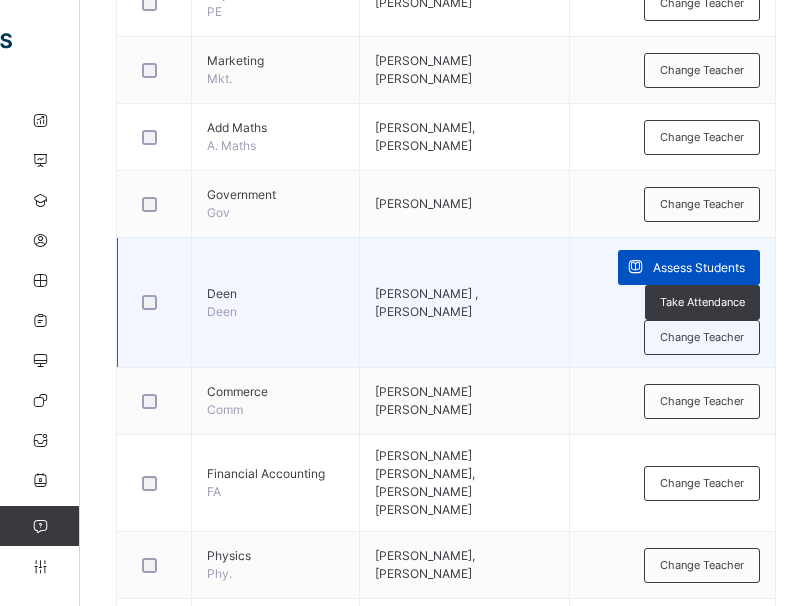 click on "Assess Students" at bounding box center [699, 268] 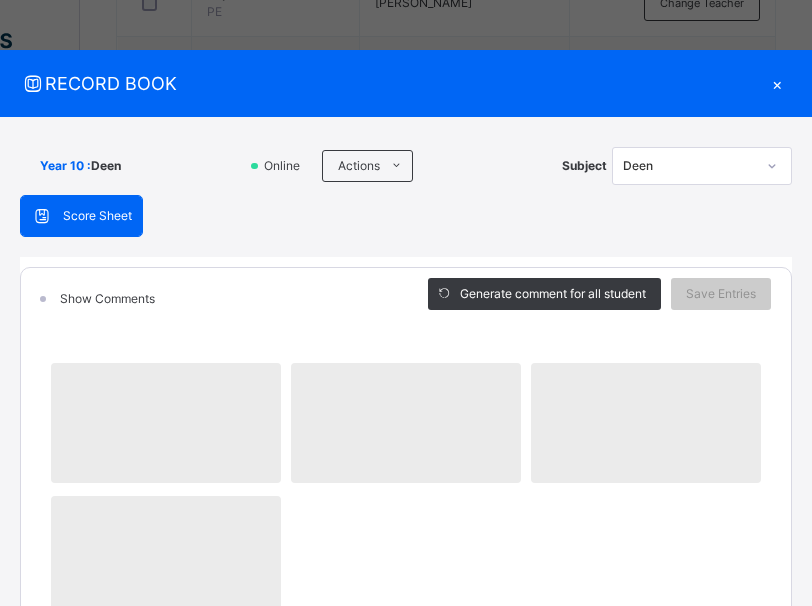 scroll, scrollTop: 0, scrollLeft: 0, axis: both 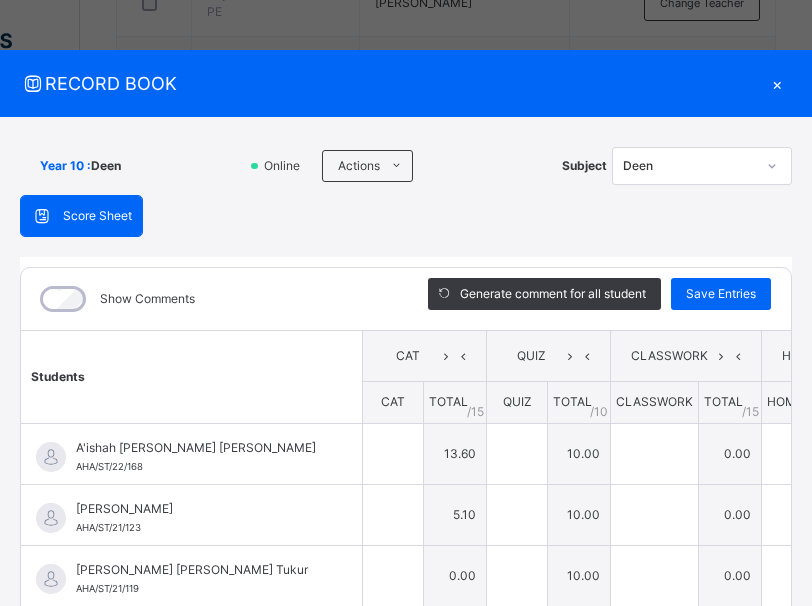 type on "****" 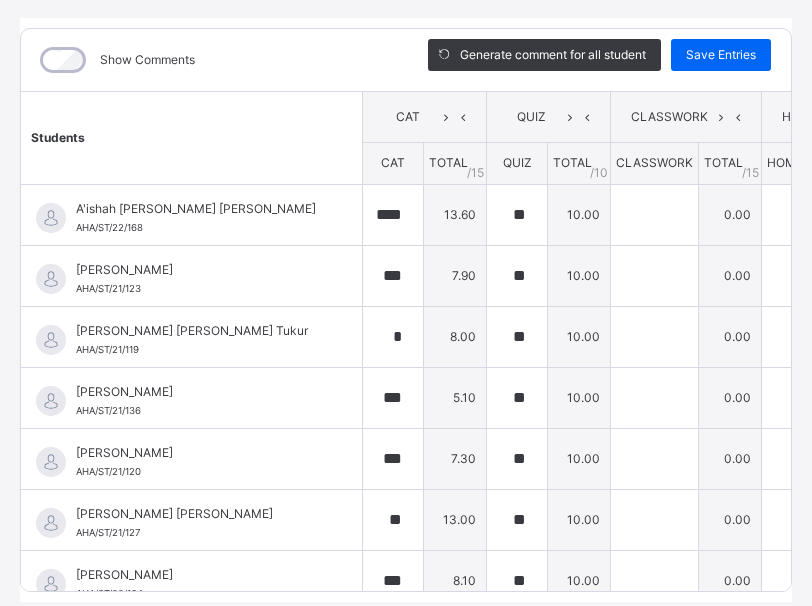 scroll, scrollTop: 240, scrollLeft: 0, axis: vertical 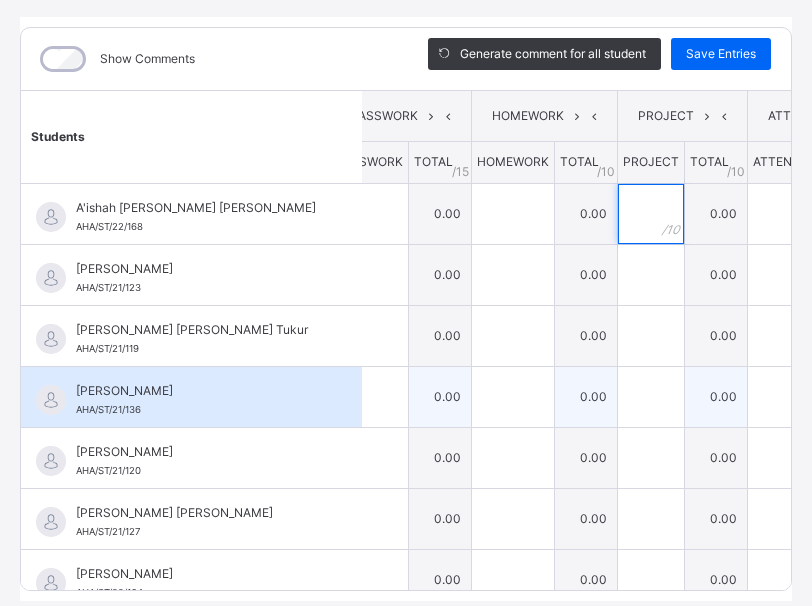 click at bounding box center (651, 214) 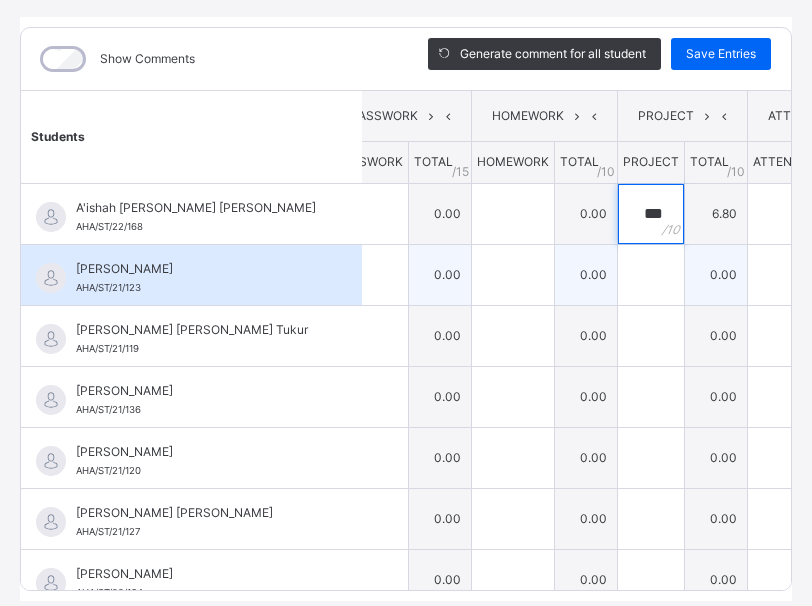 type on "***" 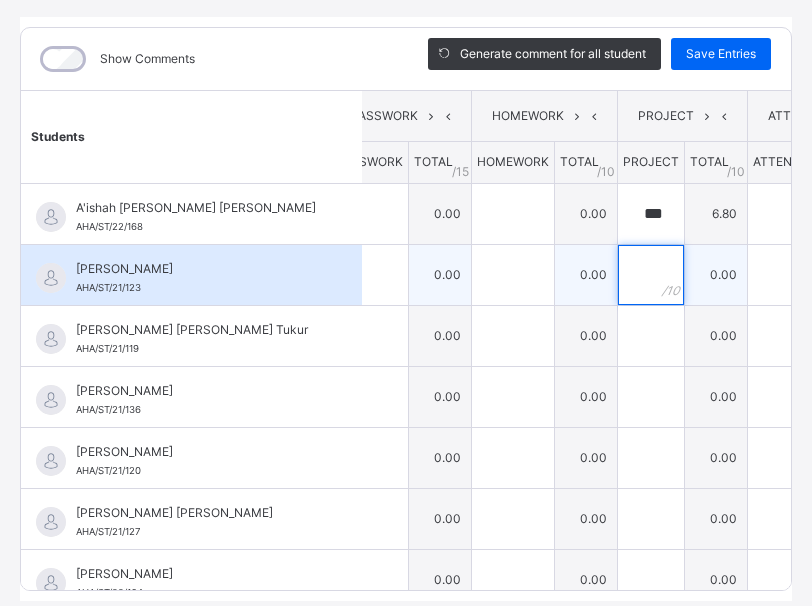 click at bounding box center (651, 275) 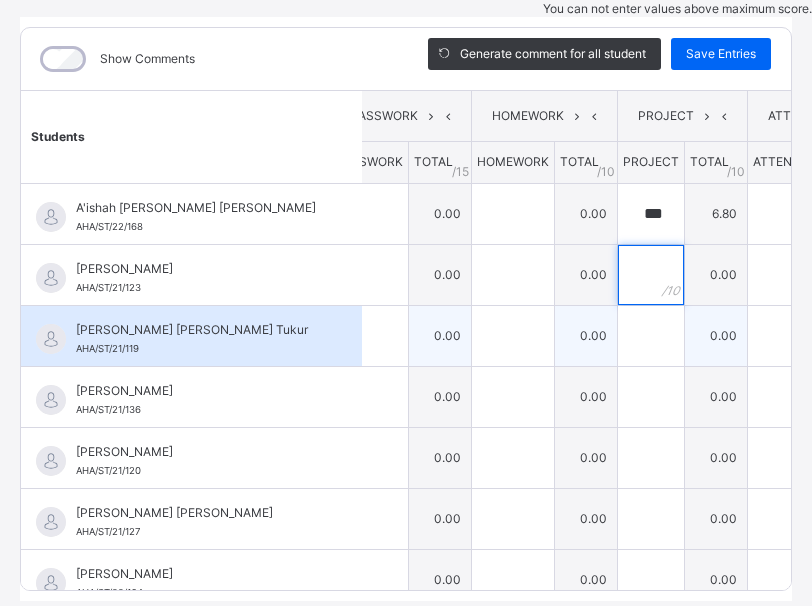 type on "*" 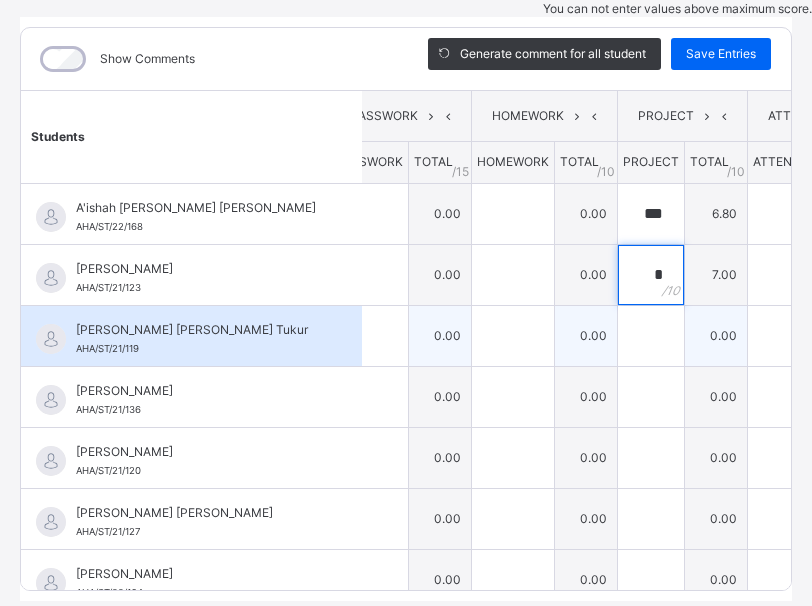 type on "*" 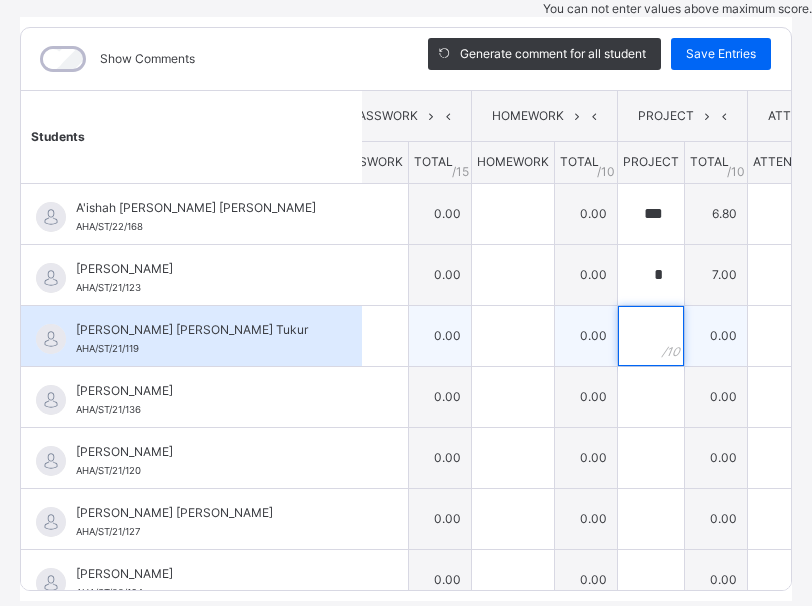 click at bounding box center [651, 336] 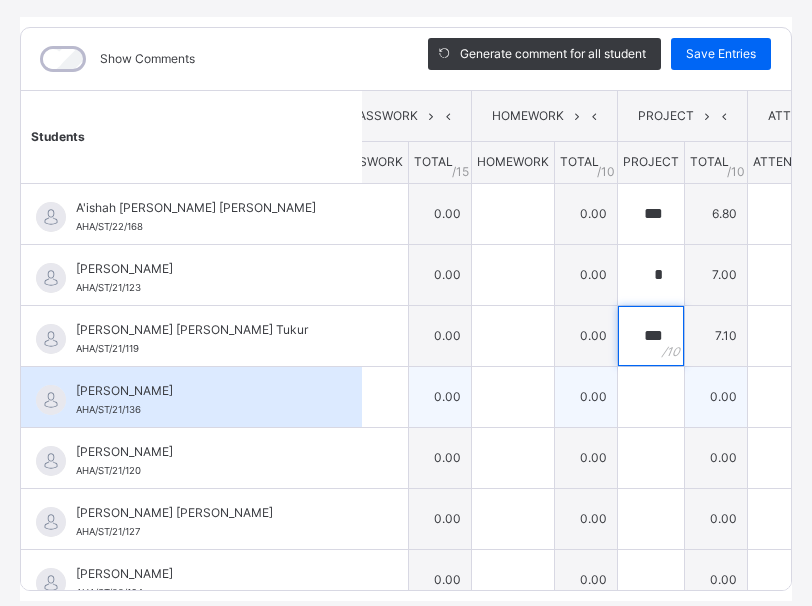 type on "***" 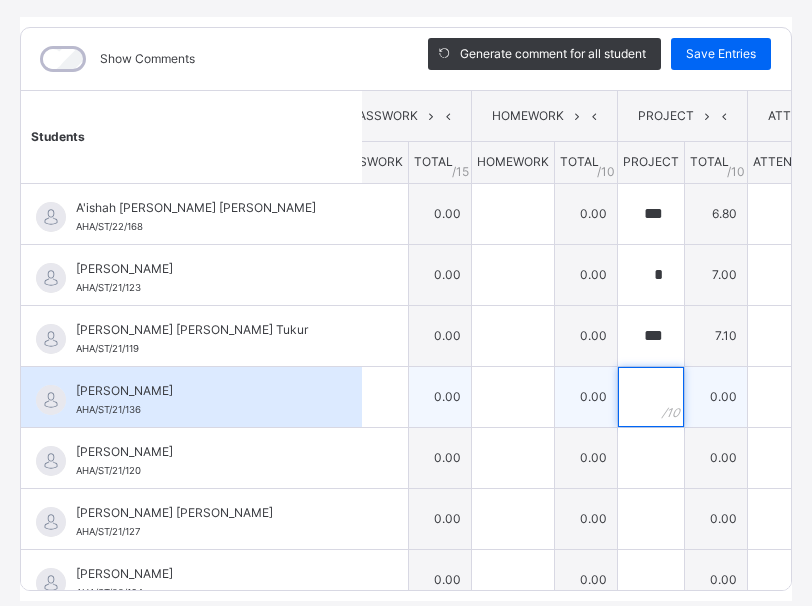 click at bounding box center [651, 397] 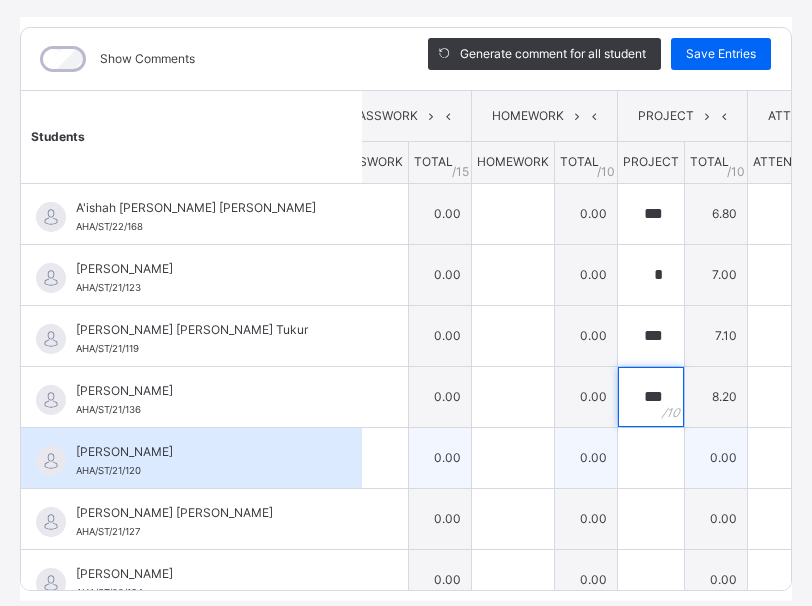 type on "***" 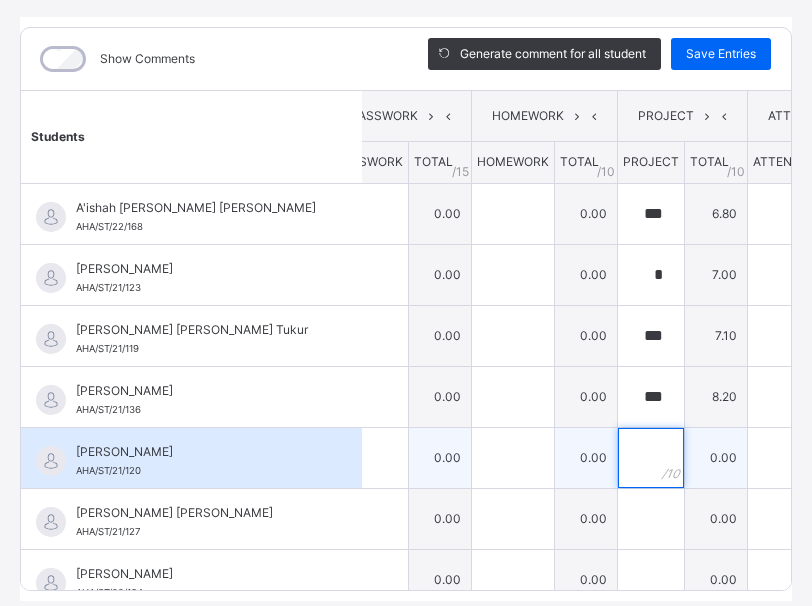 click at bounding box center (651, 458) 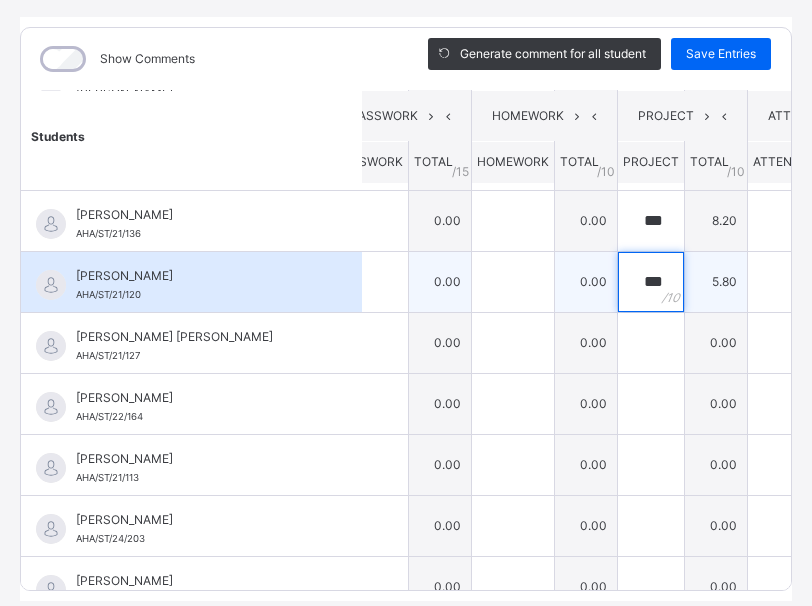 scroll, scrollTop: 177, scrollLeft: 290, axis: both 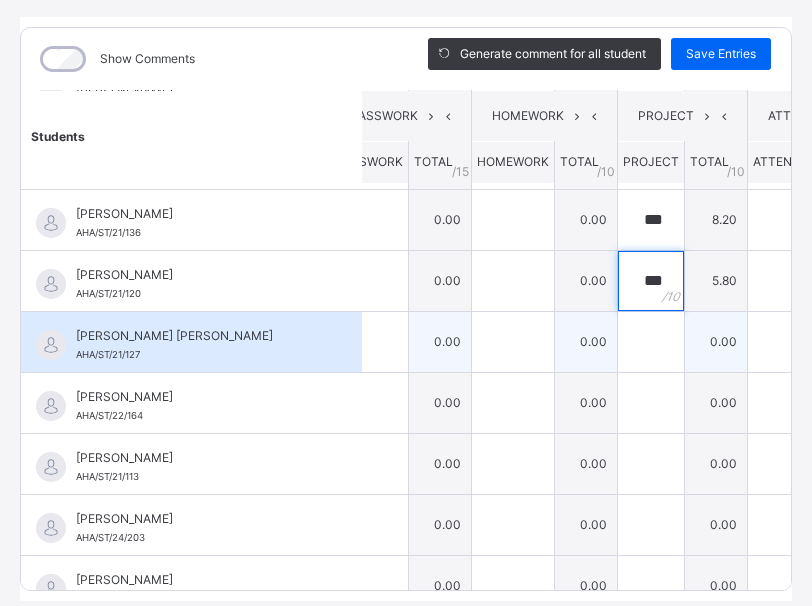 type on "***" 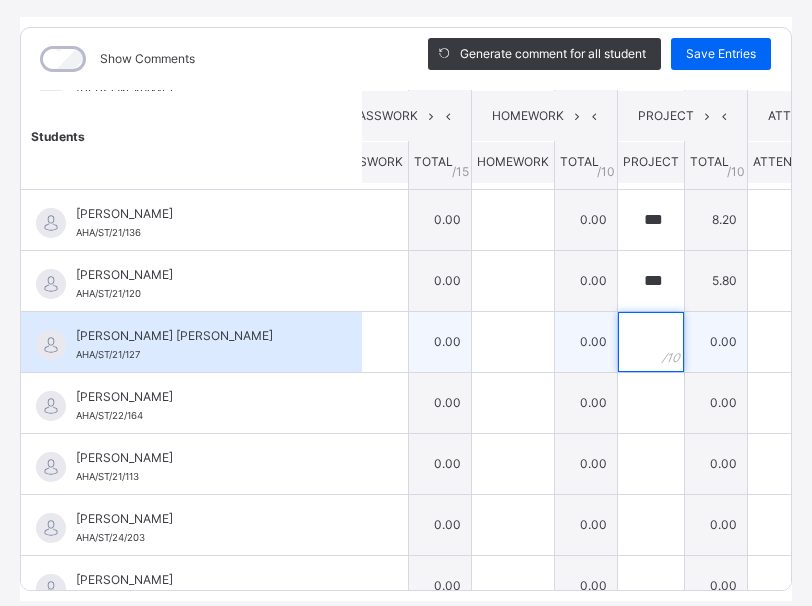 click at bounding box center [651, 342] 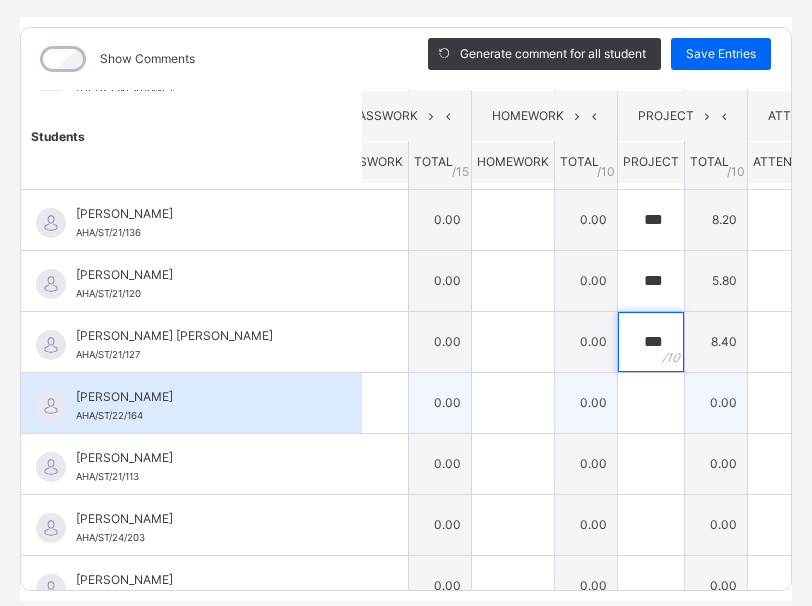 type on "***" 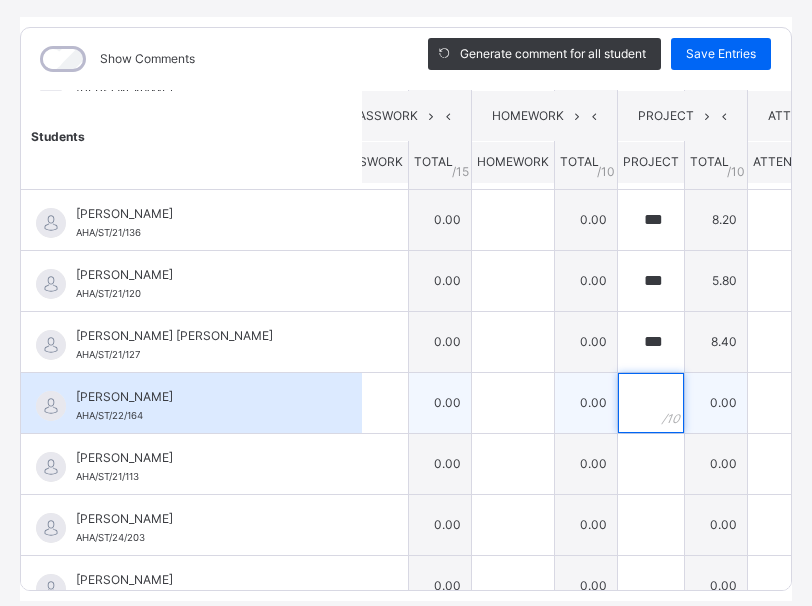 click at bounding box center (651, 403) 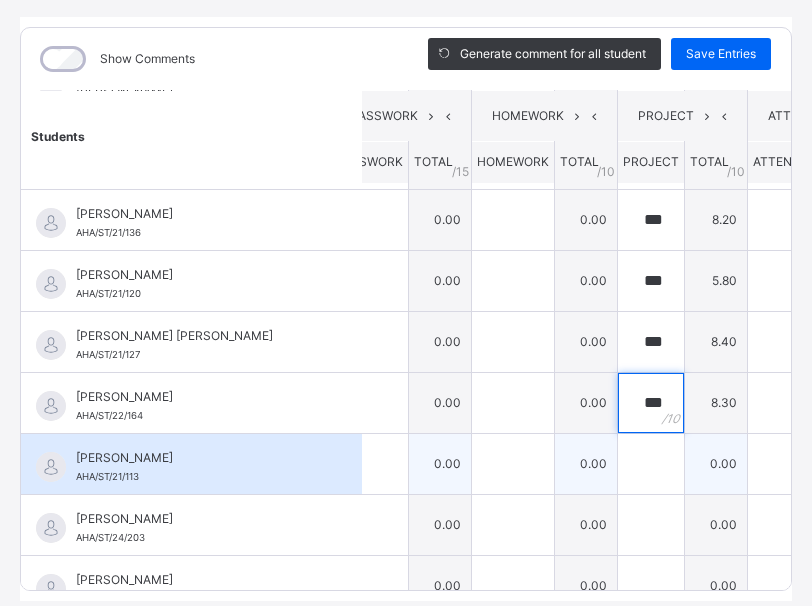 type on "***" 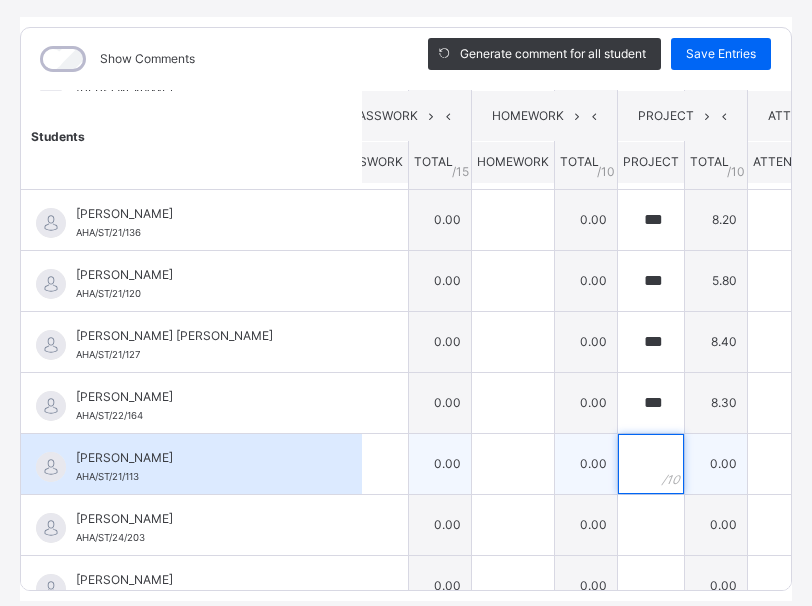 click at bounding box center (651, 464) 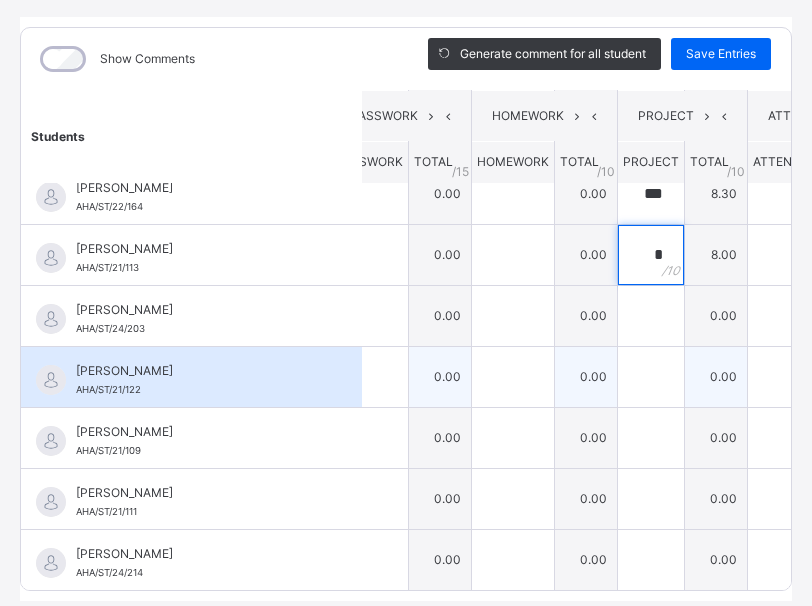 scroll, scrollTop: 387, scrollLeft: 290, axis: both 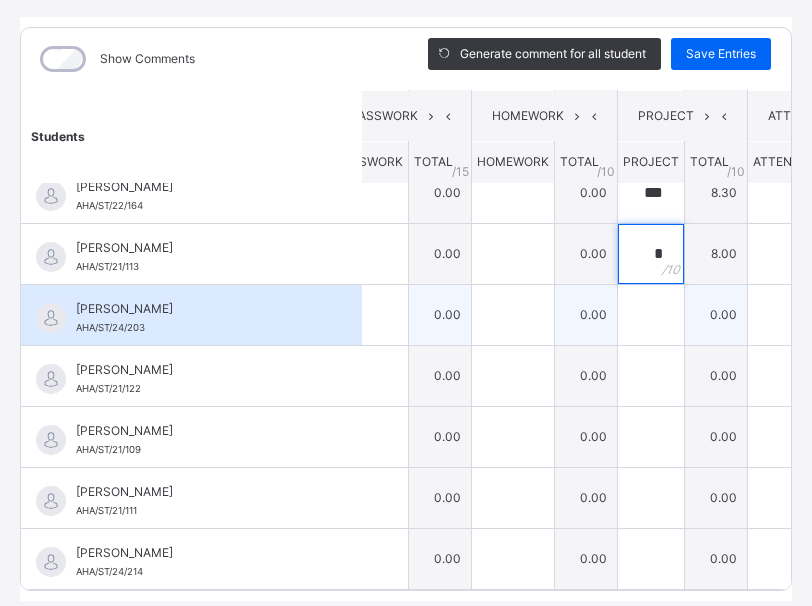 type on "*" 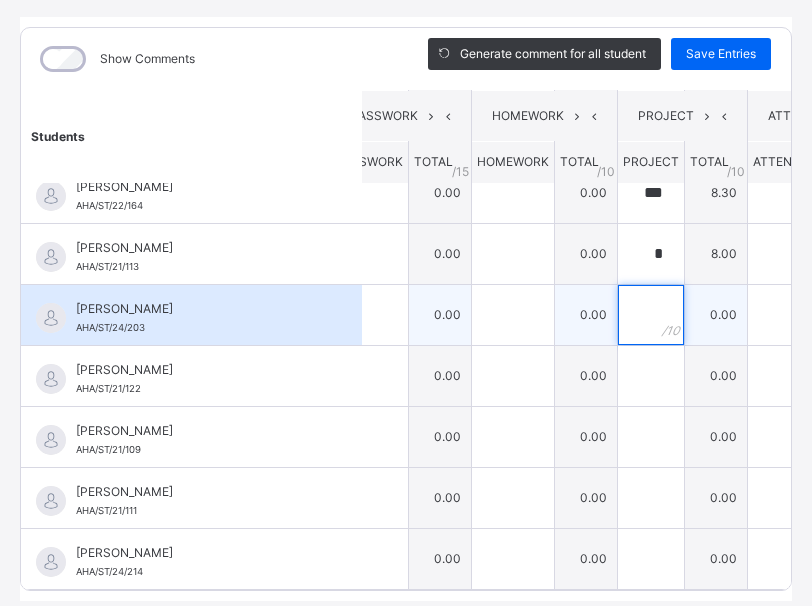 click at bounding box center (651, 315) 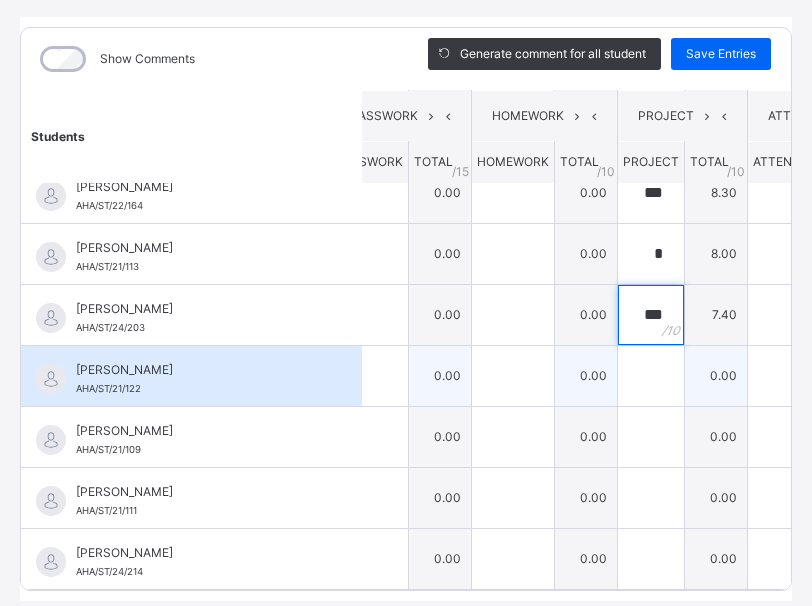 type on "***" 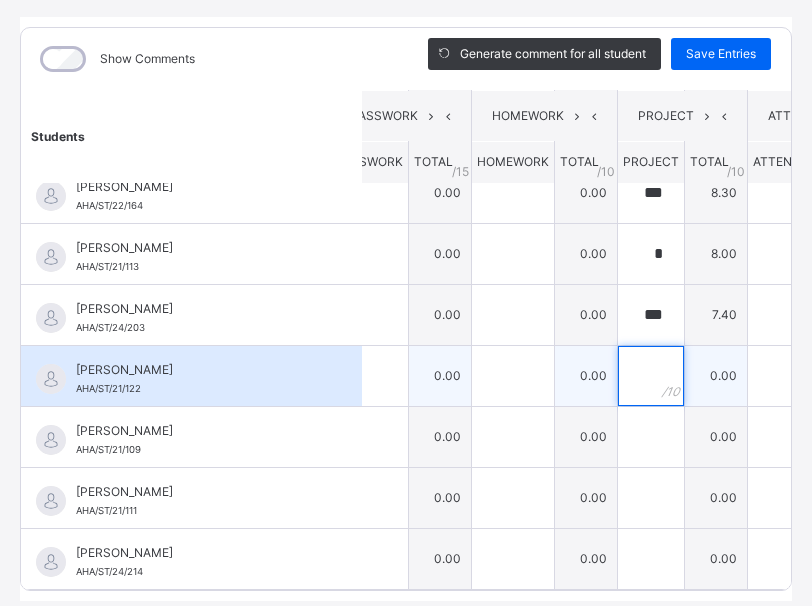 click at bounding box center [651, 376] 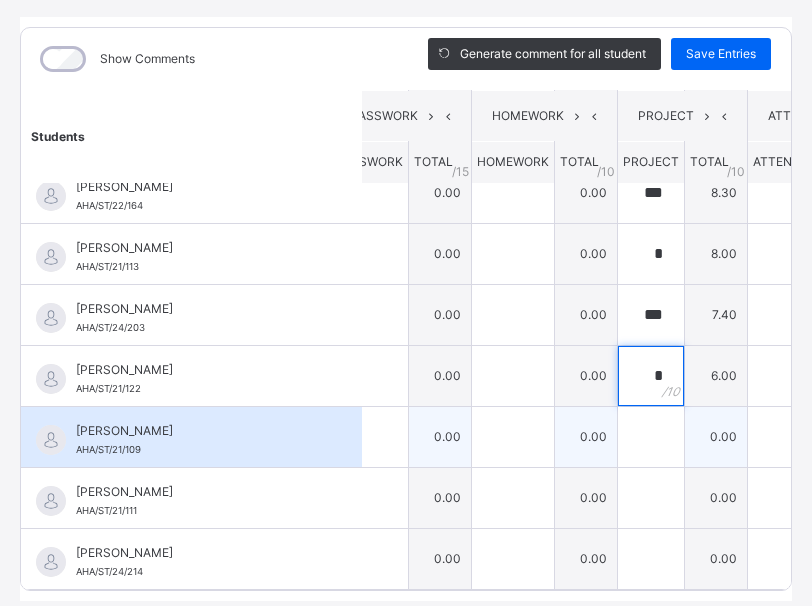 type on "*" 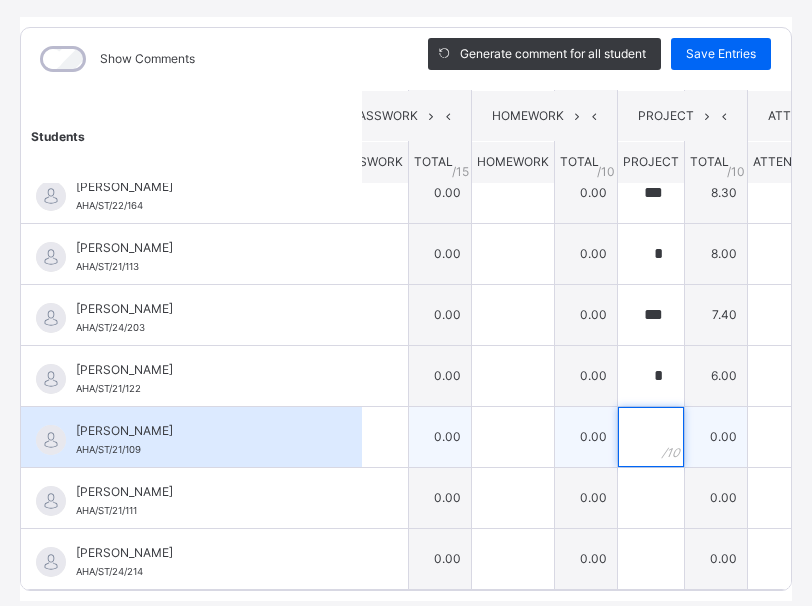 click at bounding box center (651, 437) 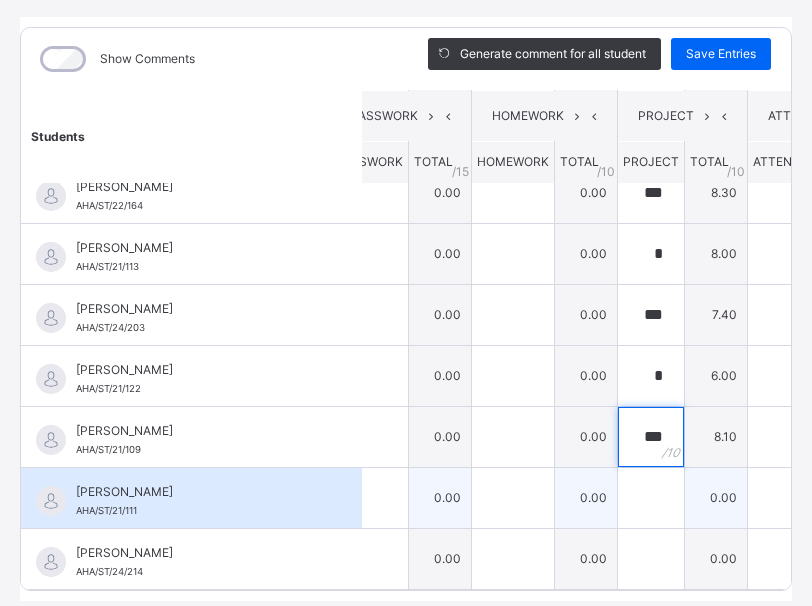 type on "***" 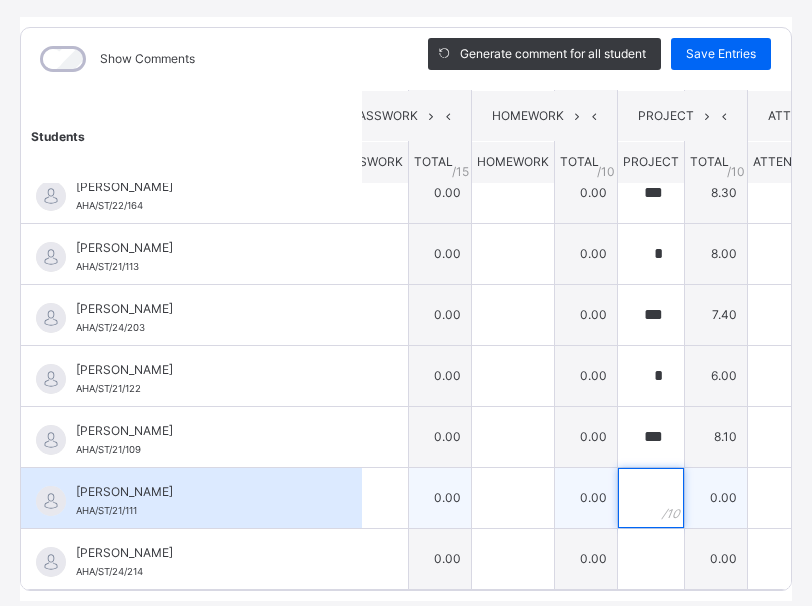 click at bounding box center (651, 498) 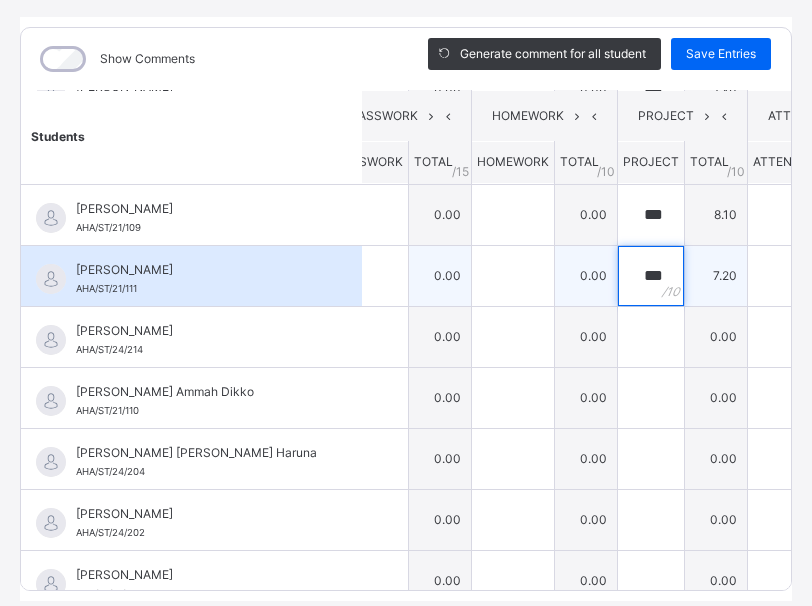 scroll, scrollTop: 610, scrollLeft: 290, axis: both 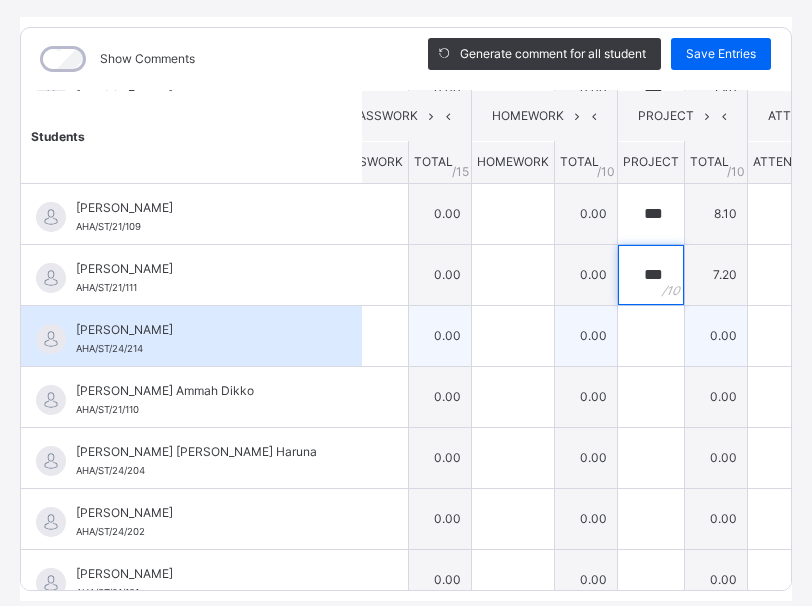 type on "***" 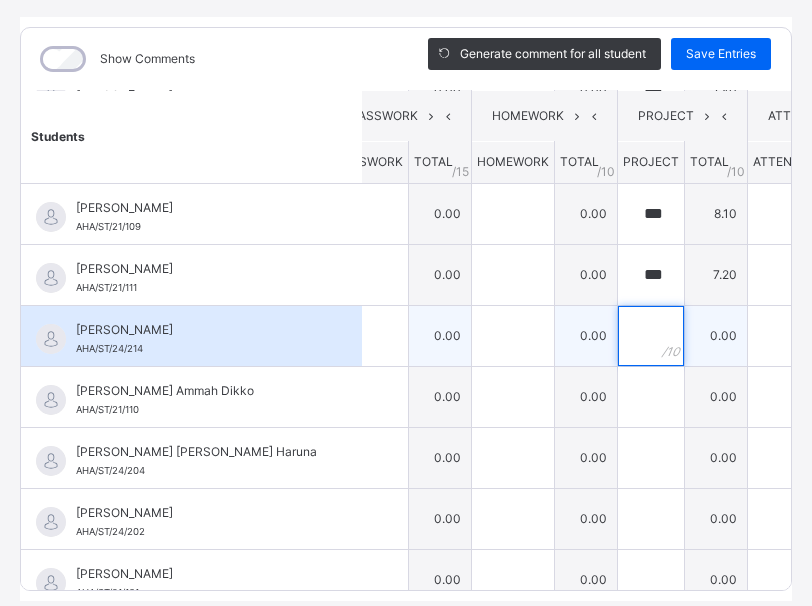 click at bounding box center [651, 336] 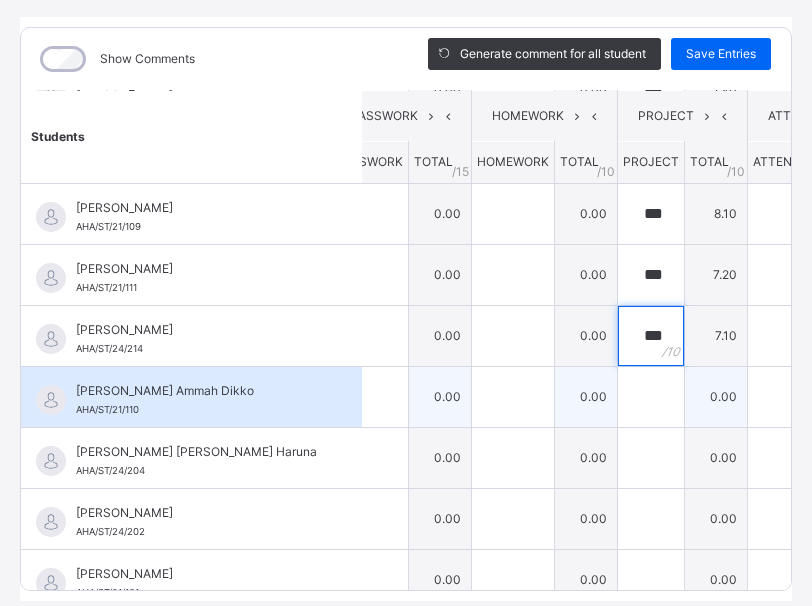 type on "***" 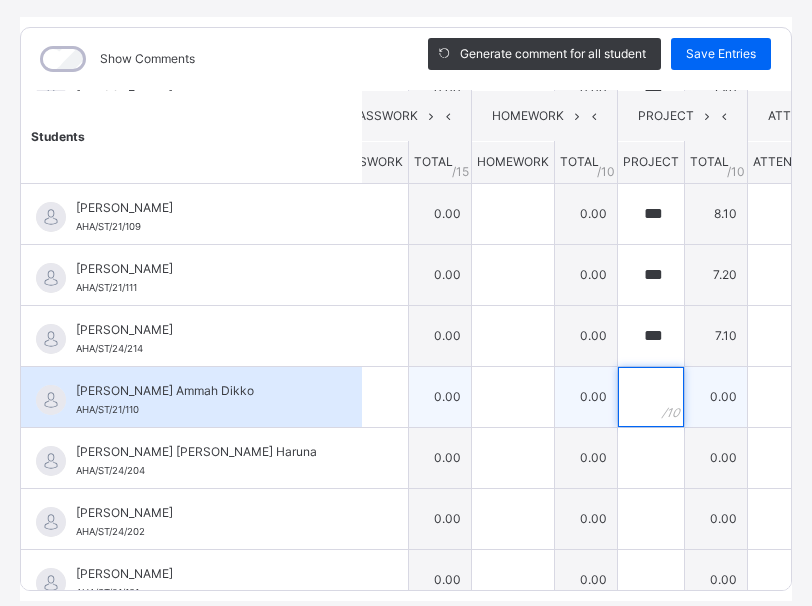 click at bounding box center [651, 397] 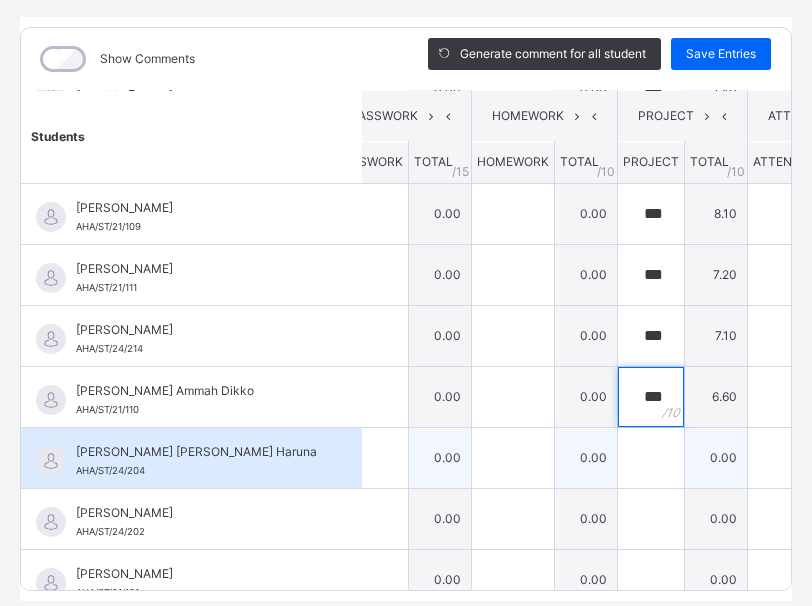 type on "***" 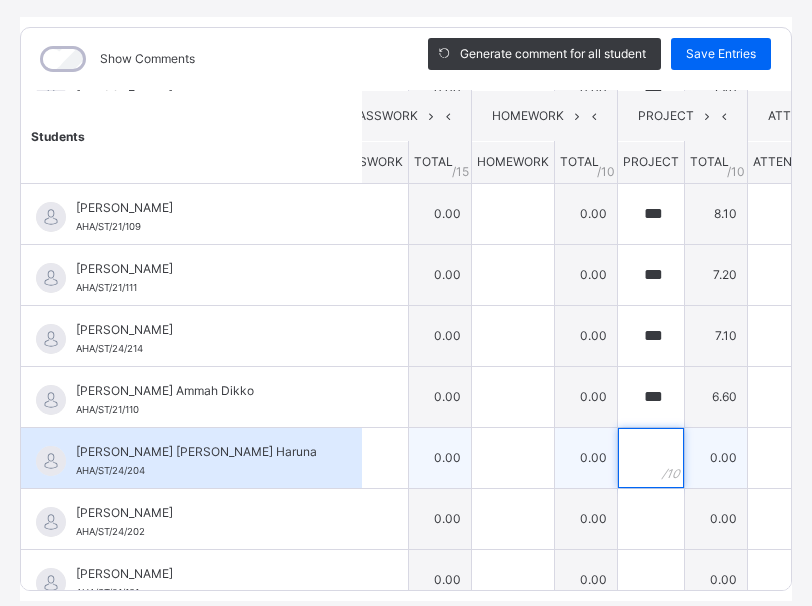 click at bounding box center [651, 458] 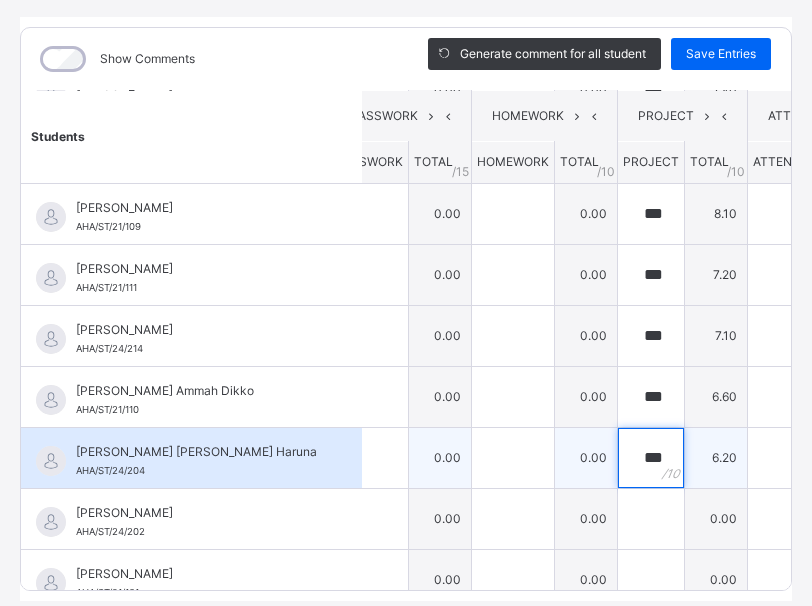 scroll, scrollTop: 646, scrollLeft: 290, axis: both 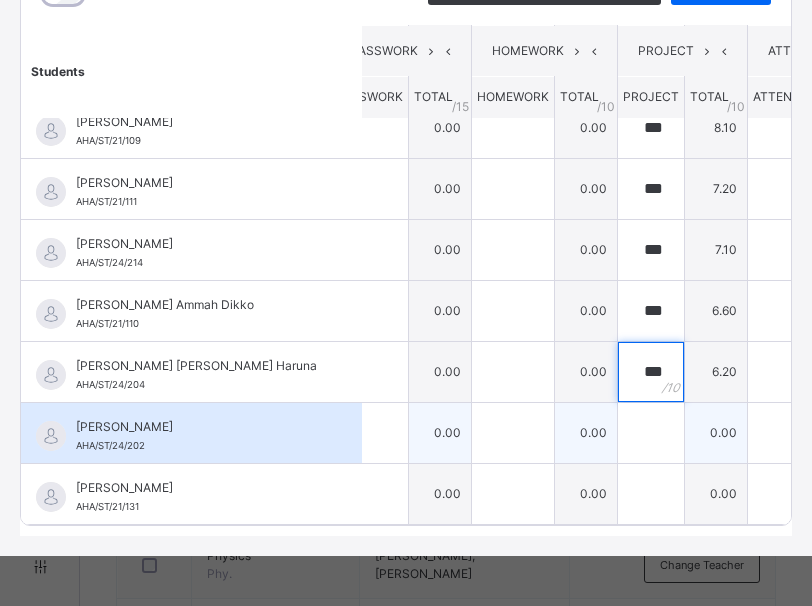 type on "***" 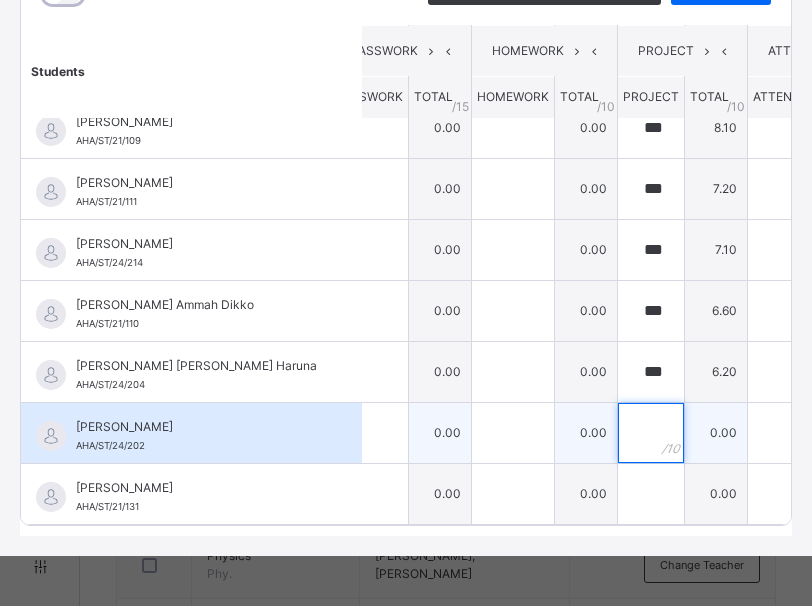 click at bounding box center (651, 433) 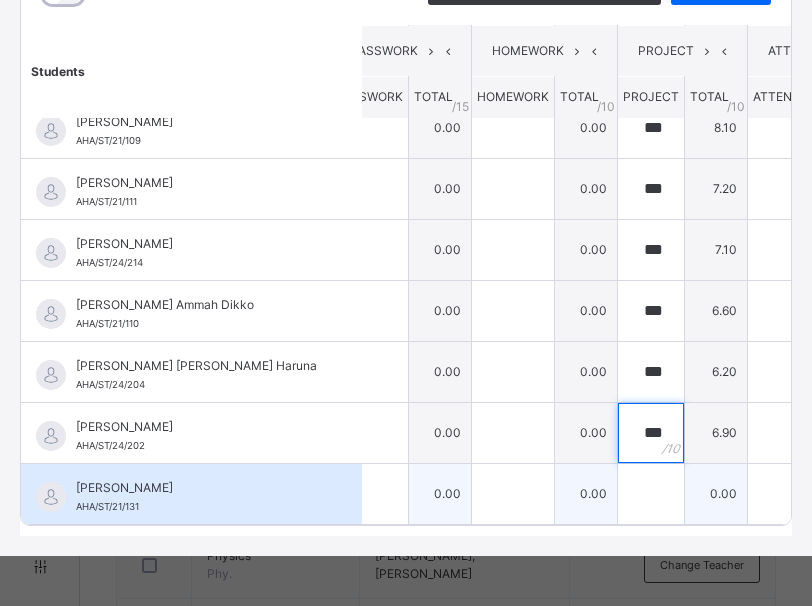 type on "***" 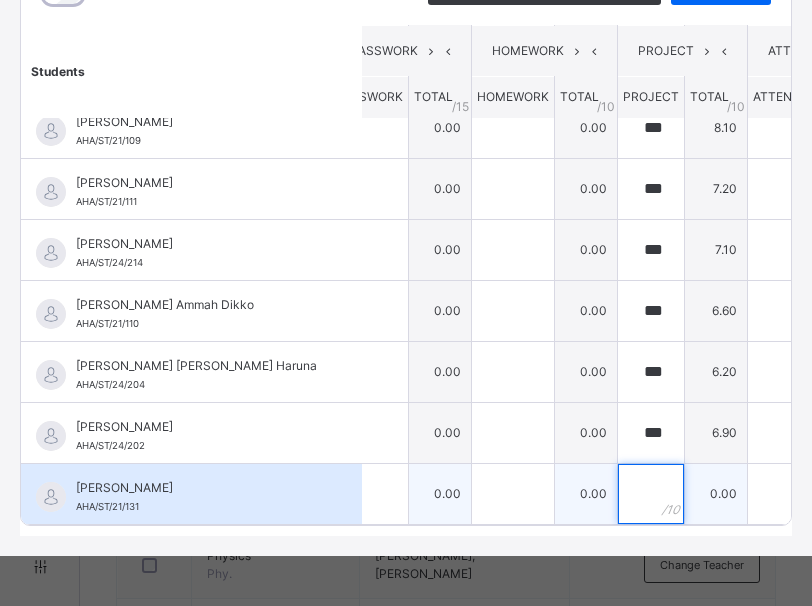 click at bounding box center (651, 494) 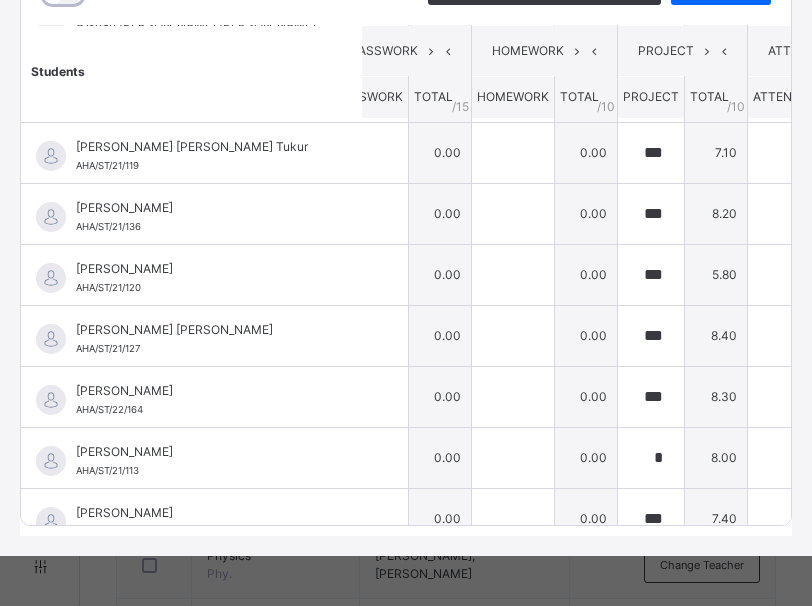 scroll, scrollTop: 0, scrollLeft: 290, axis: horizontal 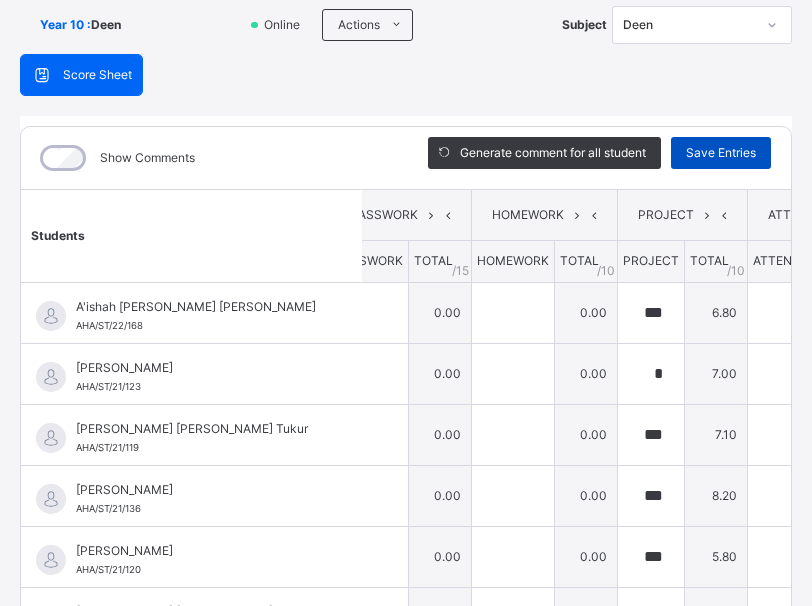 type on "***" 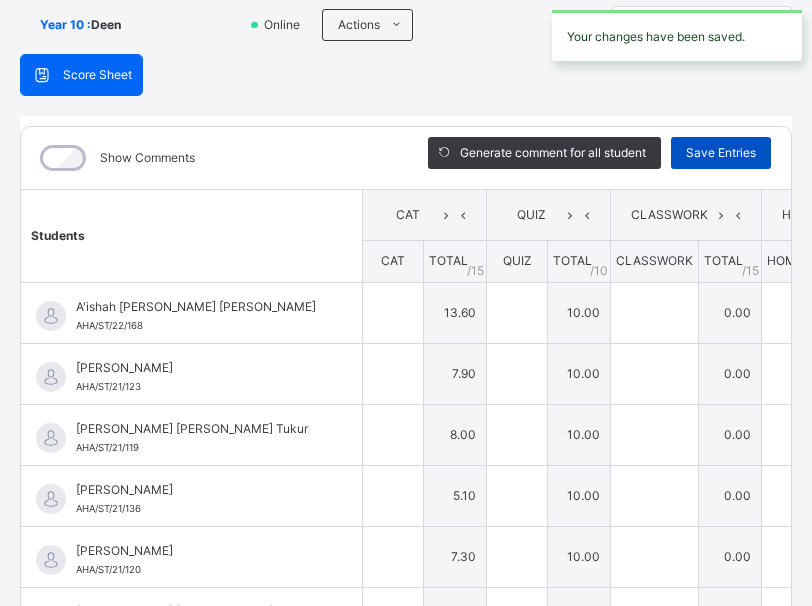type on "****" 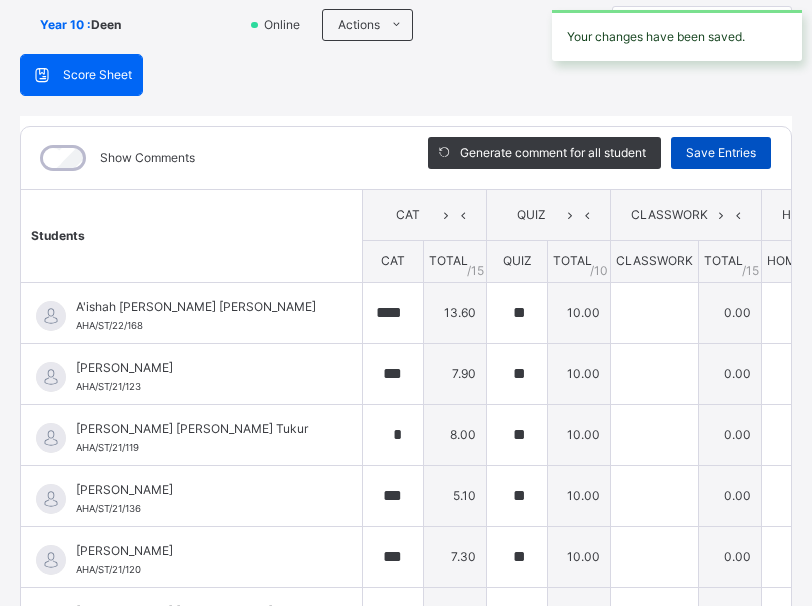 click on "Save Entries" at bounding box center [721, 153] 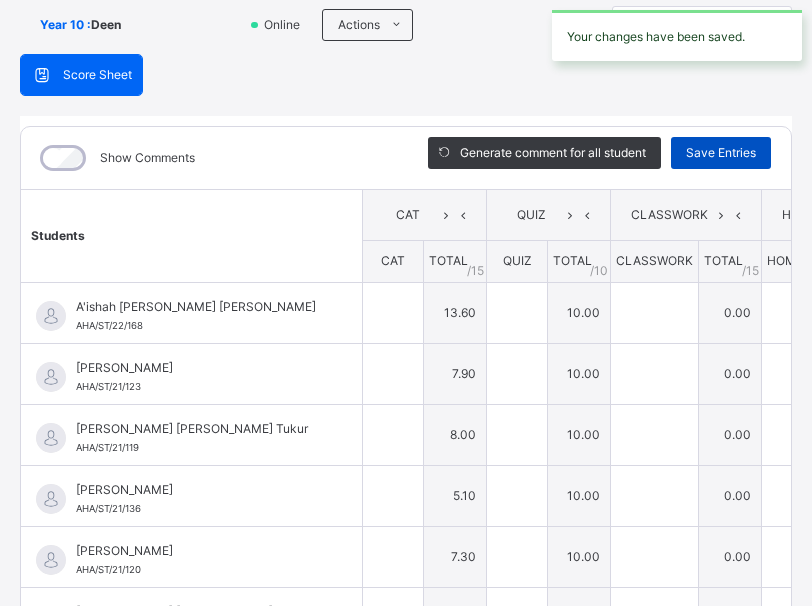type on "****" 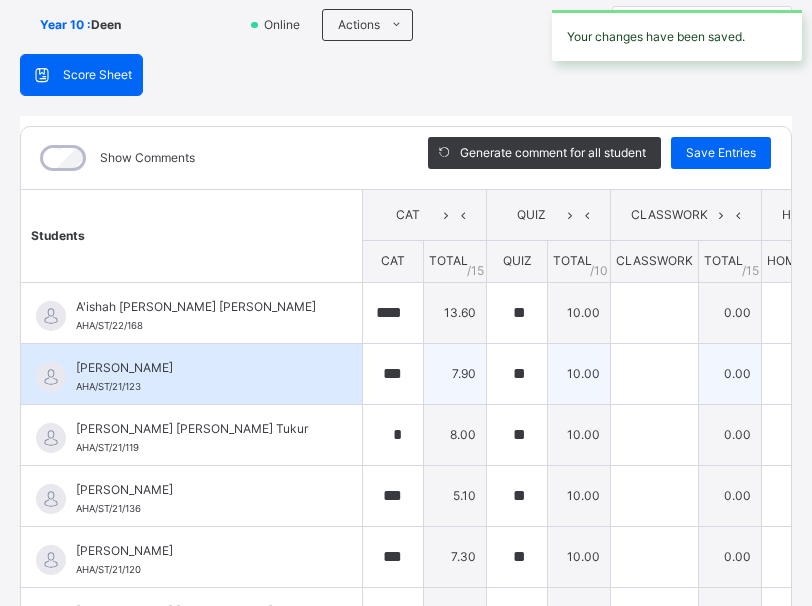 scroll, scrollTop: 646, scrollLeft: 0, axis: vertical 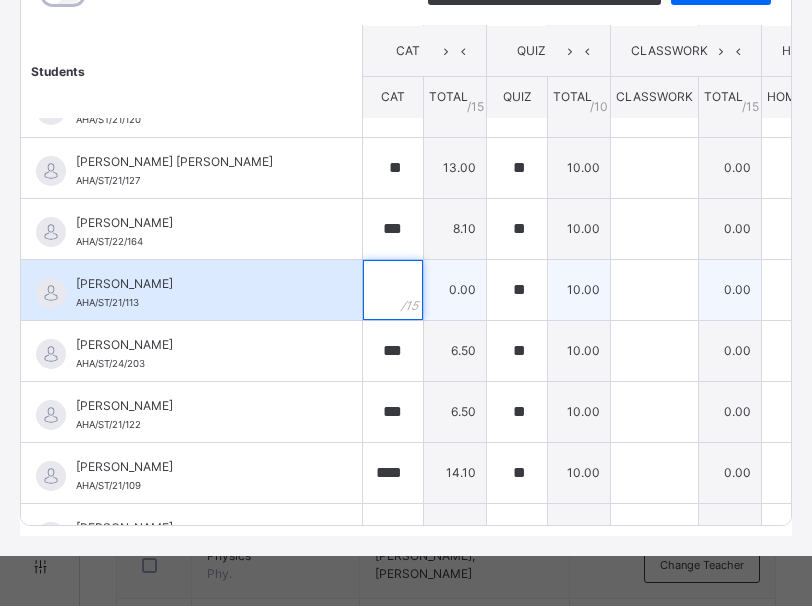 click at bounding box center [393, 290] 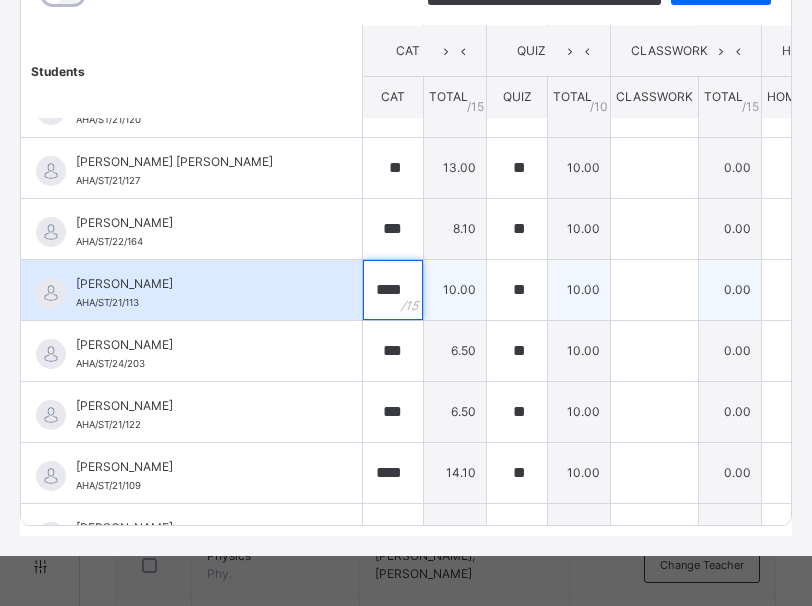 scroll, scrollTop: 0, scrollLeft: 1, axis: horizontal 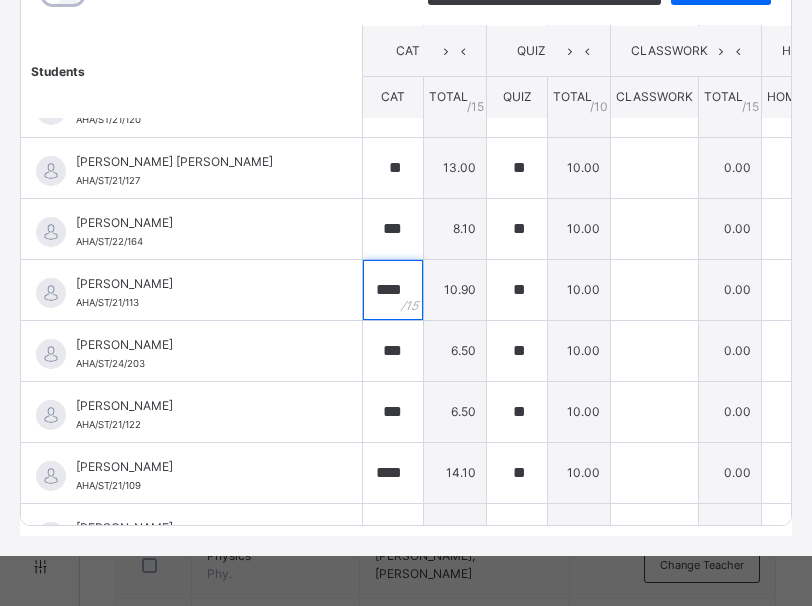 type on "****" 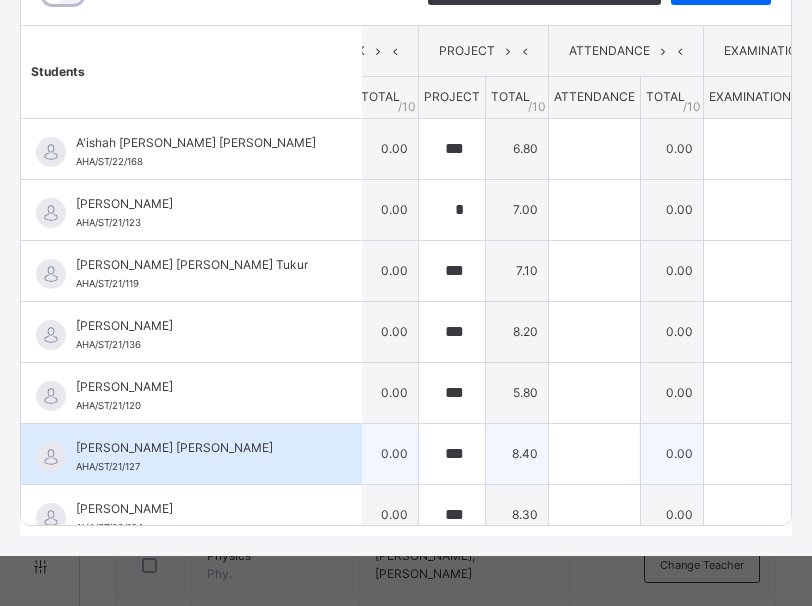 scroll, scrollTop: 0, scrollLeft: 559, axis: horizontal 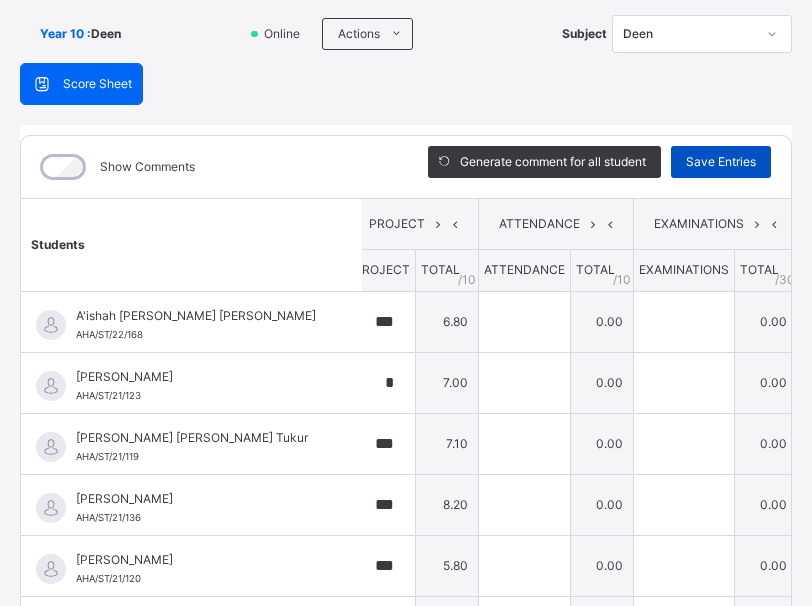 click on "Save Entries" at bounding box center (721, 162) 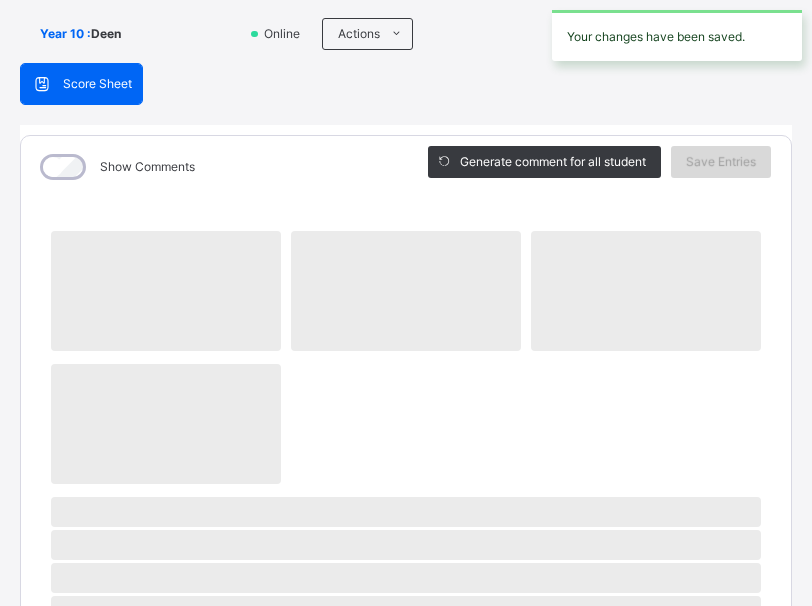 scroll, scrollTop: 132, scrollLeft: 0, axis: vertical 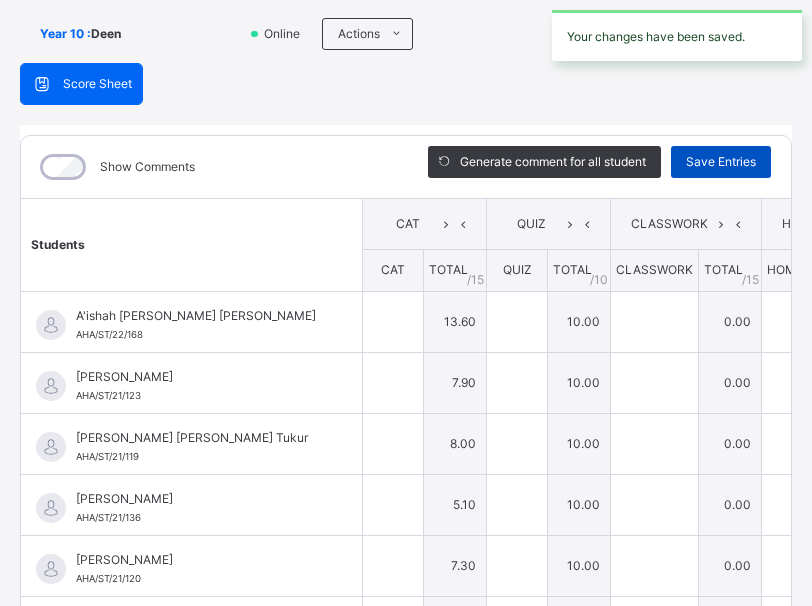 type on "****" 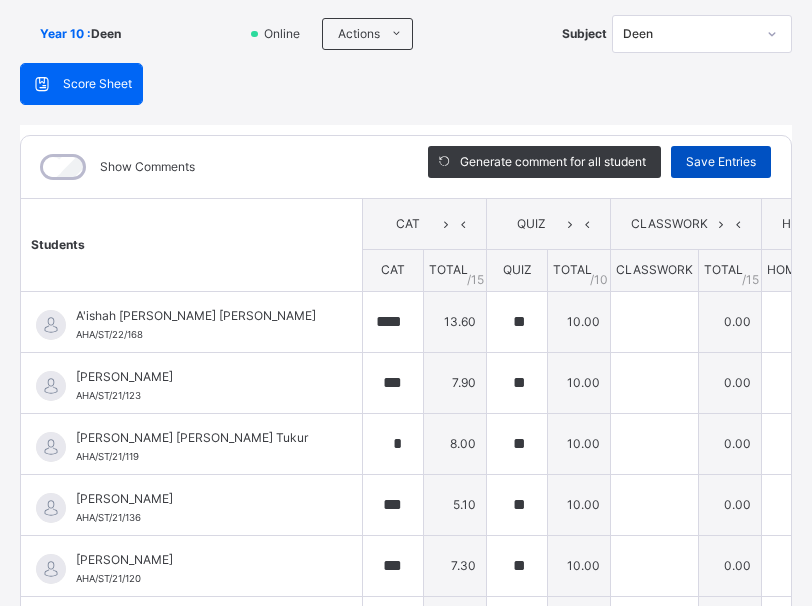 click on "Save Entries" at bounding box center (721, 162) 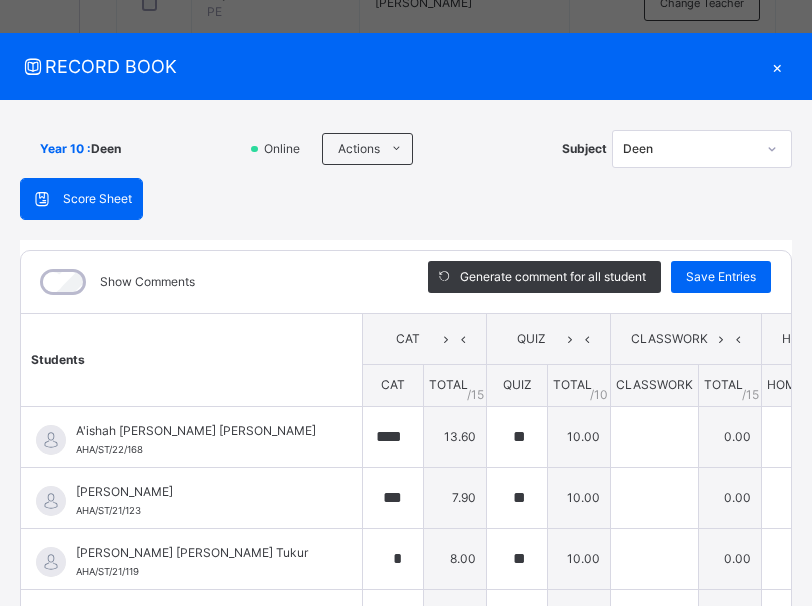 scroll, scrollTop: 16, scrollLeft: 0, axis: vertical 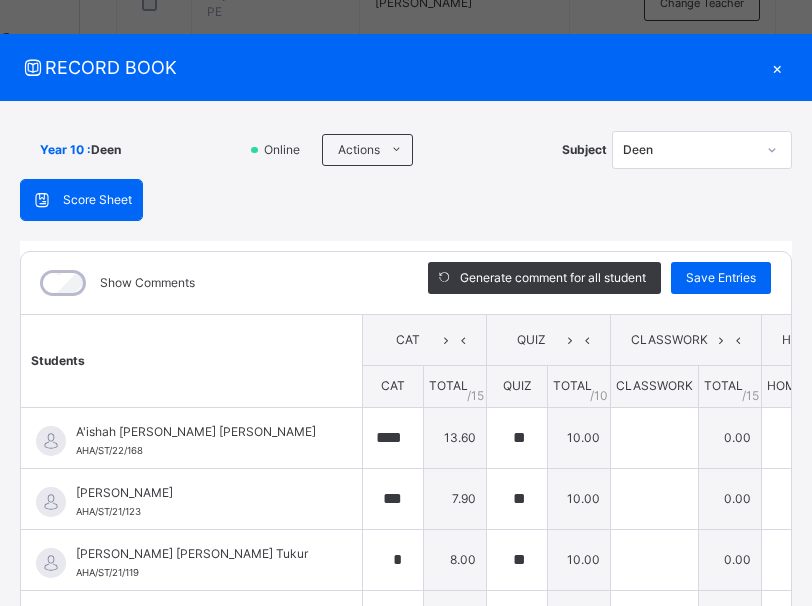 click on "×" at bounding box center [777, 67] 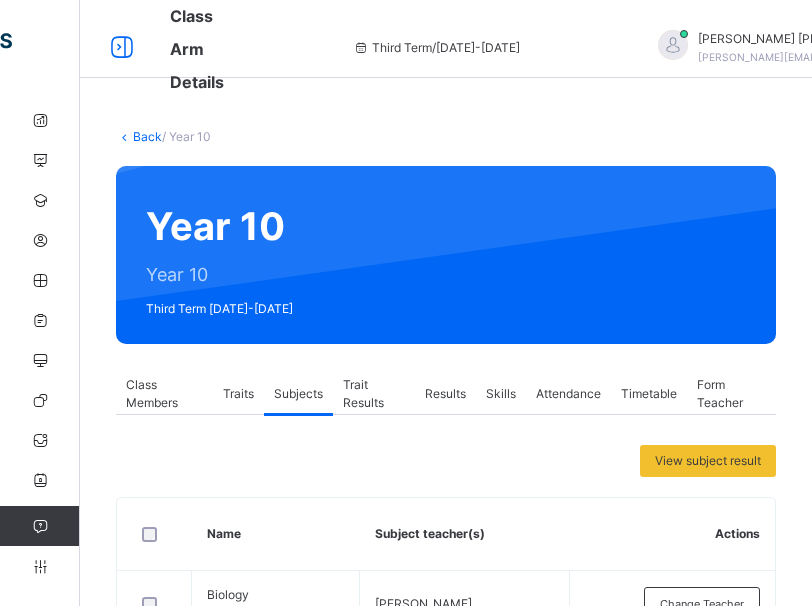 scroll, scrollTop: 1, scrollLeft: 0, axis: vertical 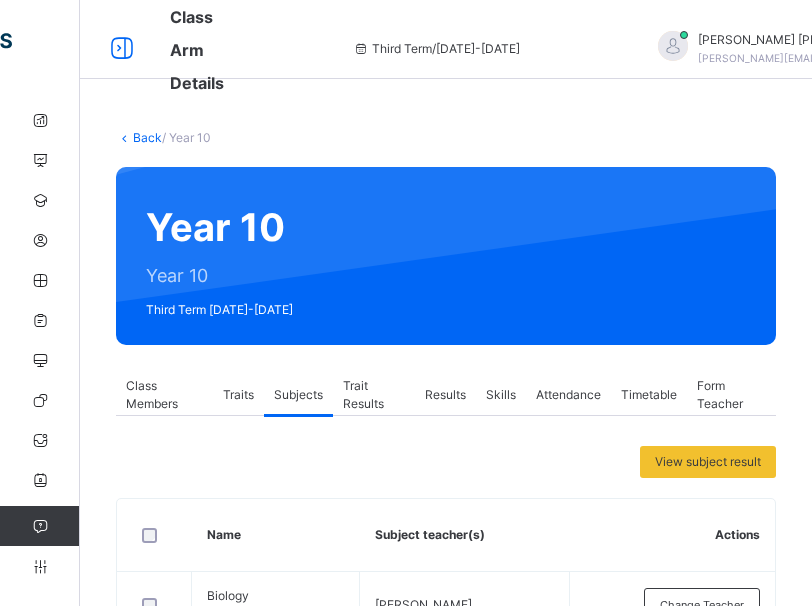 click on "Back" at bounding box center [147, 137] 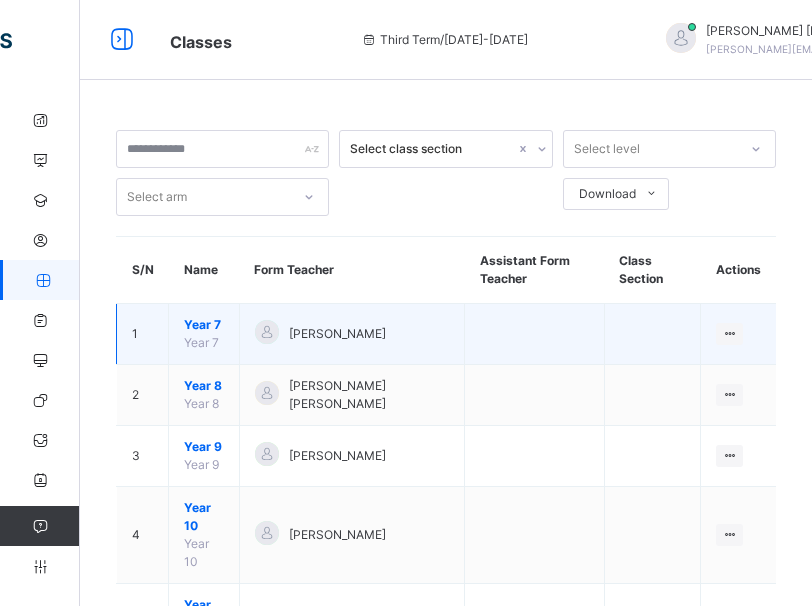 scroll, scrollTop: 150, scrollLeft: 0, axis: vertical 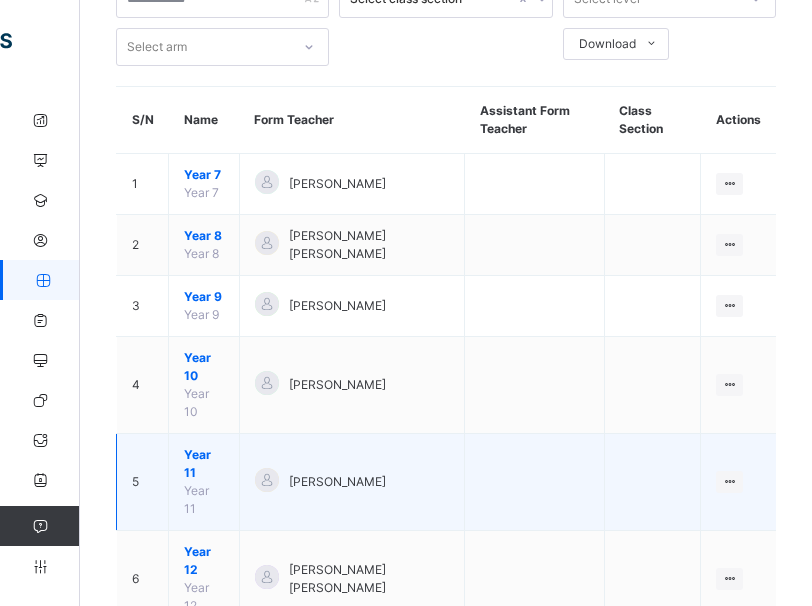 click on "Year 11" at bounding box center [204, 464] 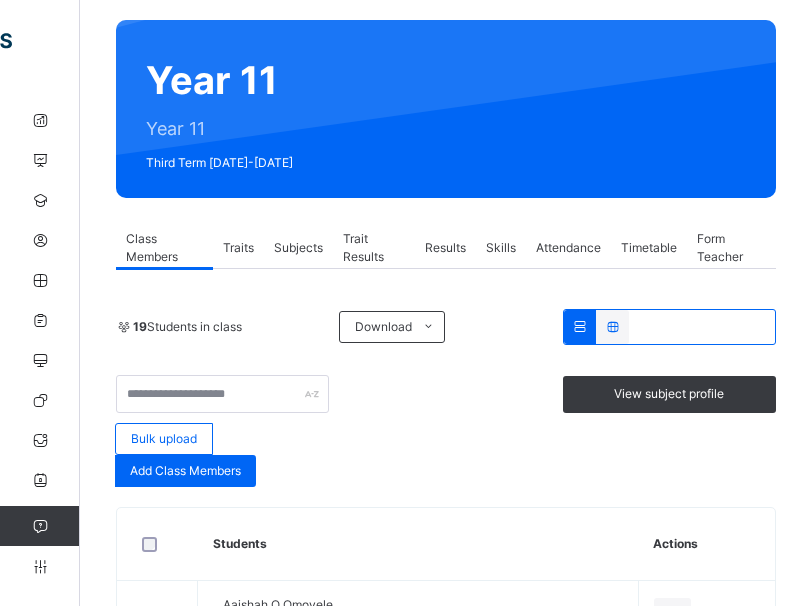 scroll, scrollTop: 288, scrollLeft: 0, axis: vertical 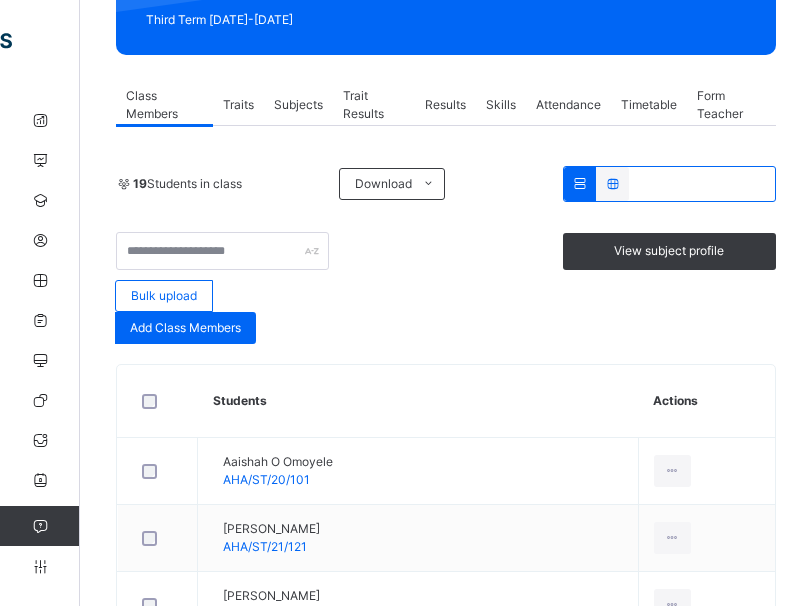 click on "Subjects" at bounding box center [298, 105] 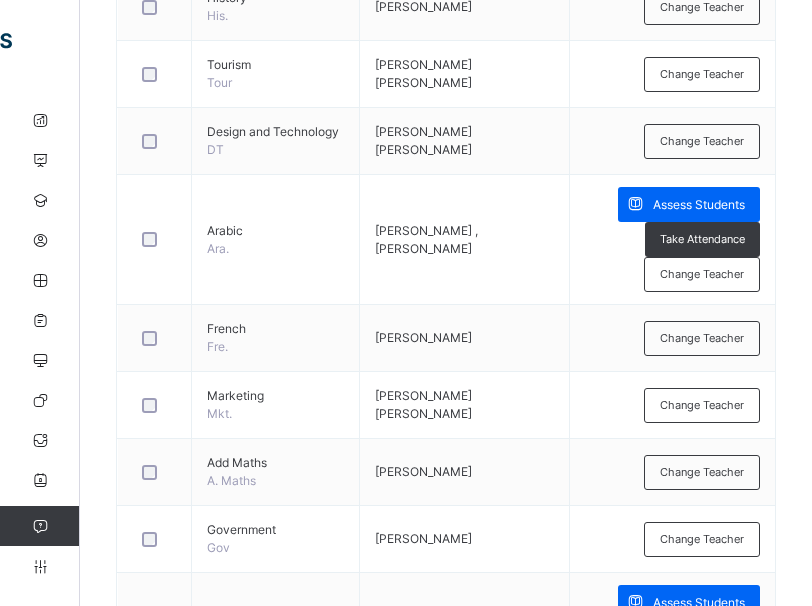 scroll, scrollTop: 1195, scrollLeft: 0, axis: vertical 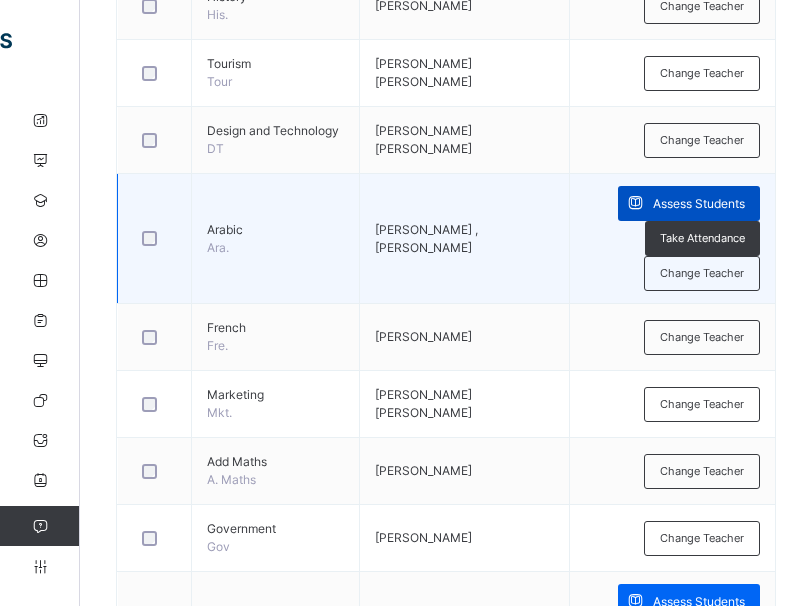 click on "Assess Students" at bounding box center [699, 204] 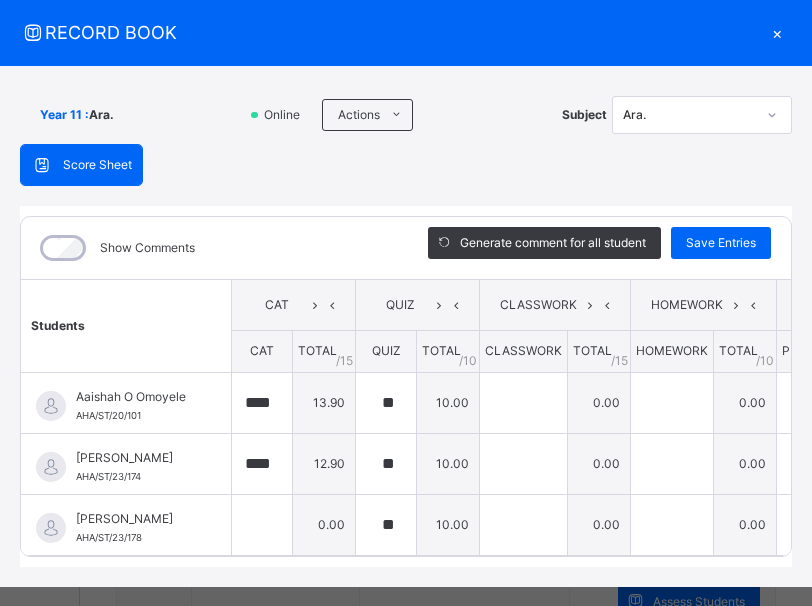 scroll, scrollTop: 112, scrollLeft: 0, axis: vertical 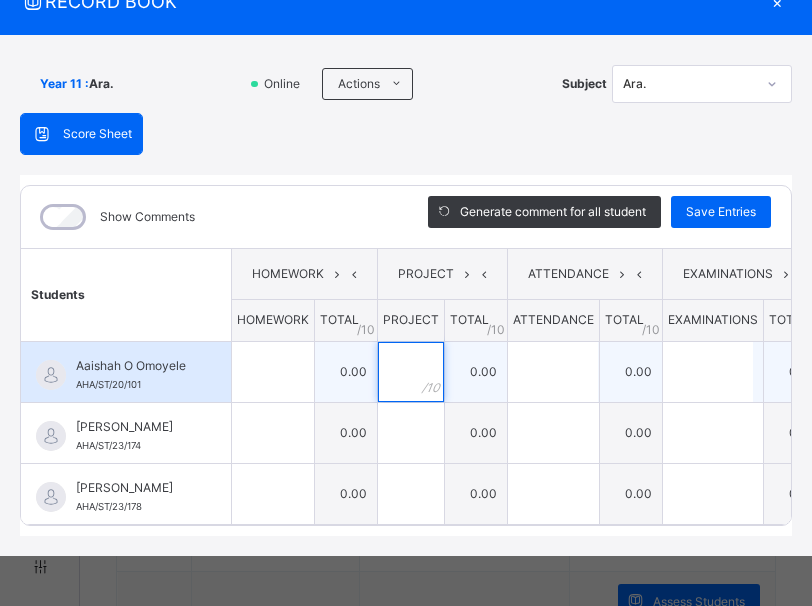 click at bounding box center [411, 372] 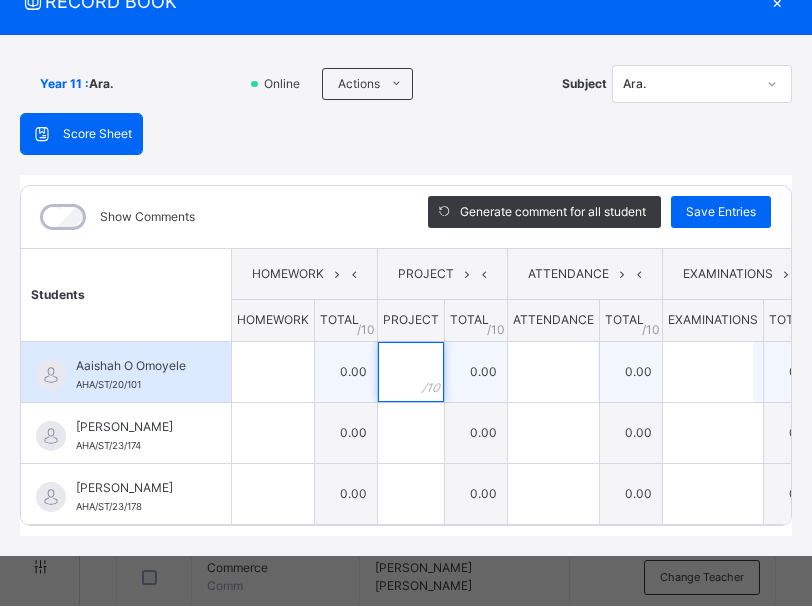 scroll, scrollTop: 1354, scrollLeft: 0, axis: vertical 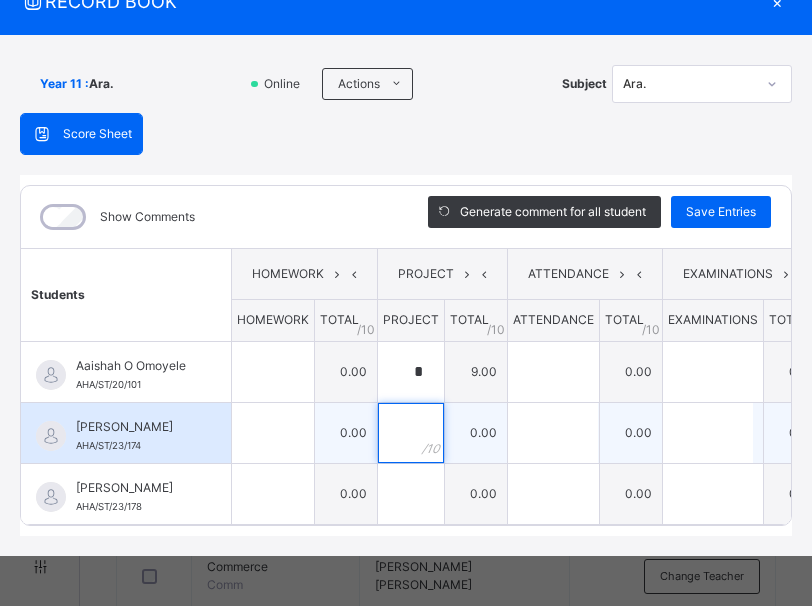 click at bounding box center [411, 433] 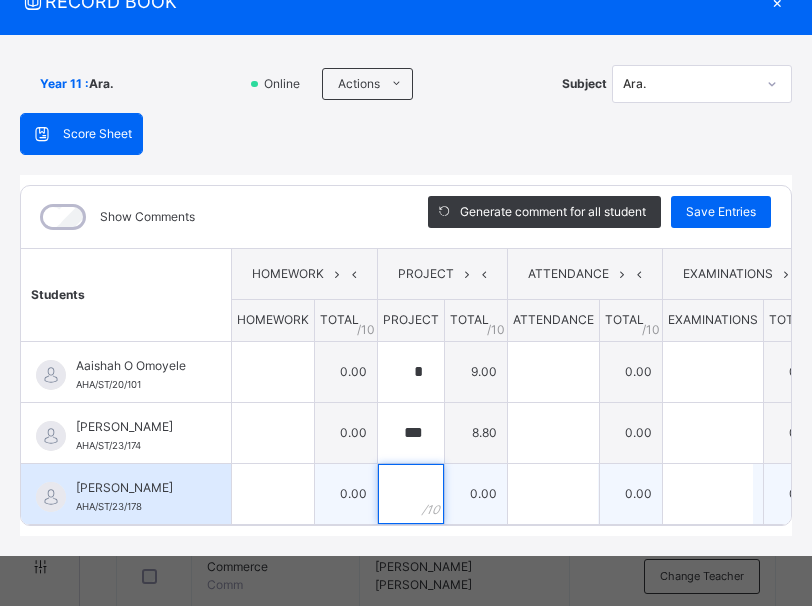 click at bounding box center [411, 494] 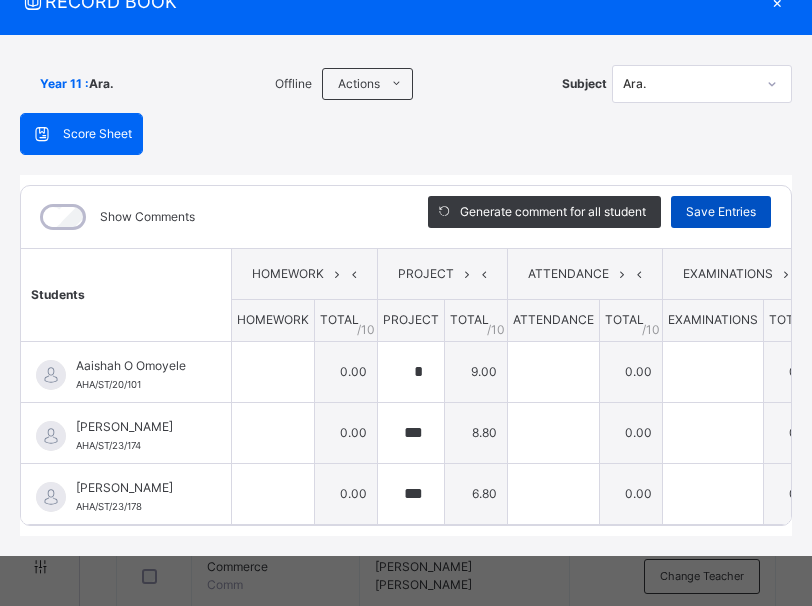 click on "Save Entries" at bounding box center (721, 212) 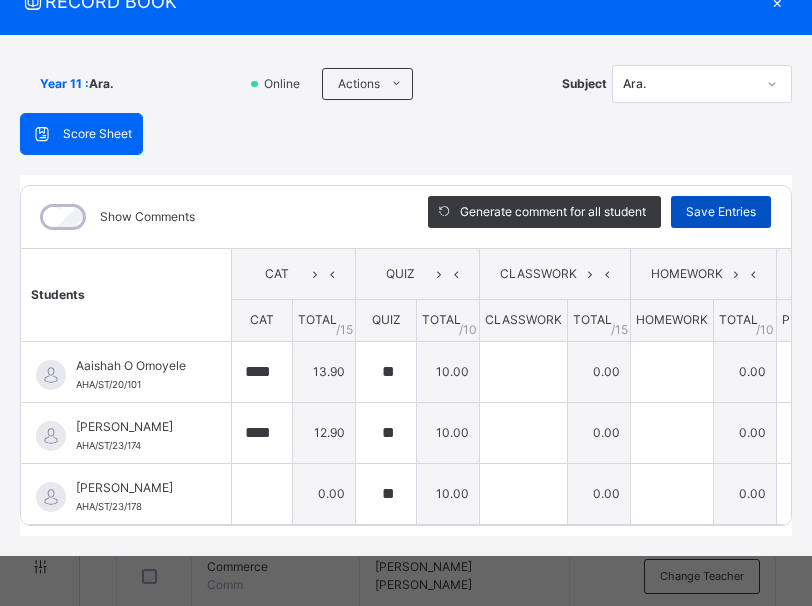click on "Save Entries" at bounding box center (721, 212) 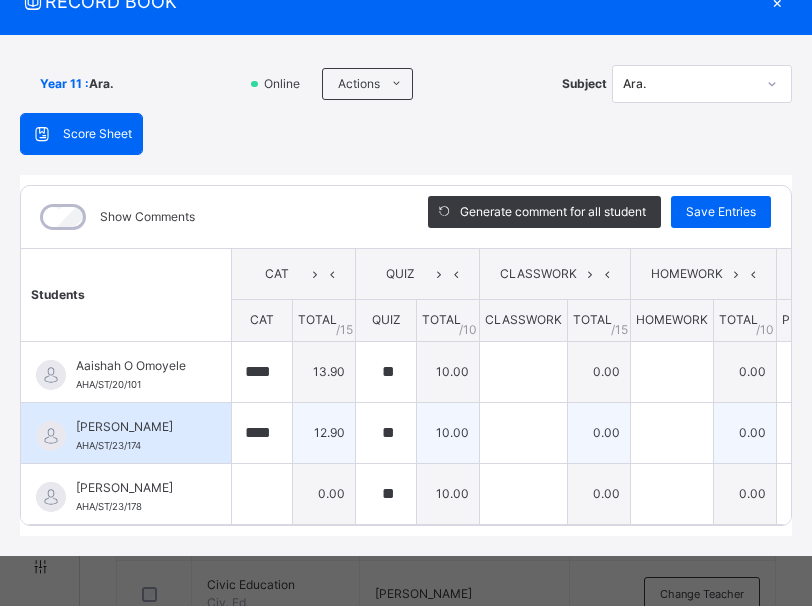 scroll, scrollTop: 1740, scrollLeft: 0, axis: vertical 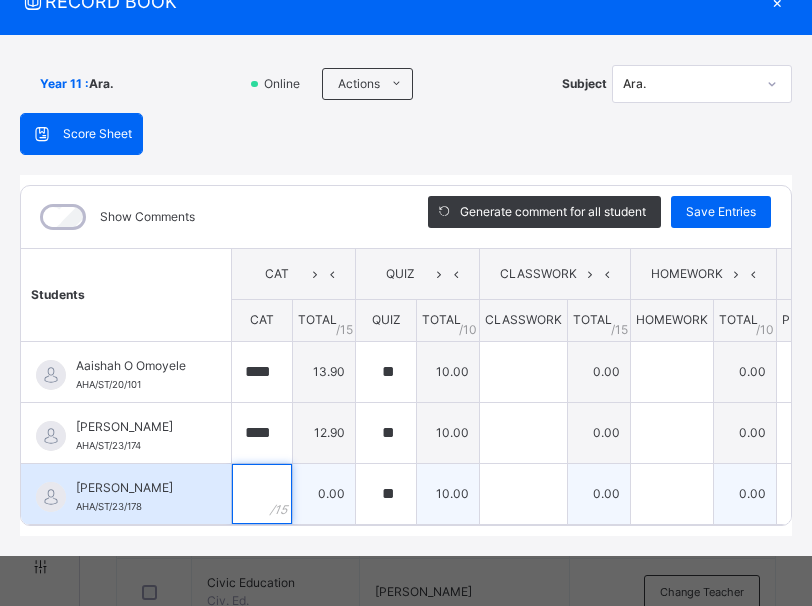 click at bounding box center (262, 494) 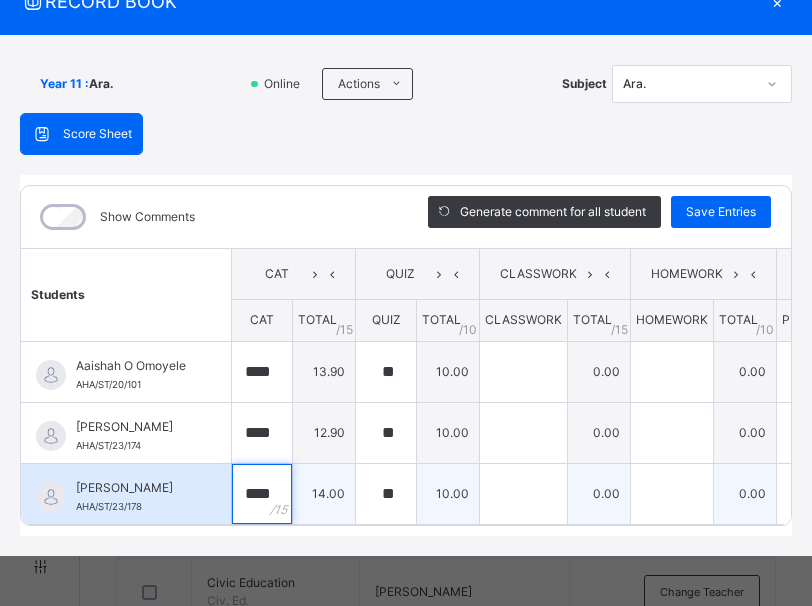 scroll, scrollTop: 0, scrollLeft: 1, axis: horizontal 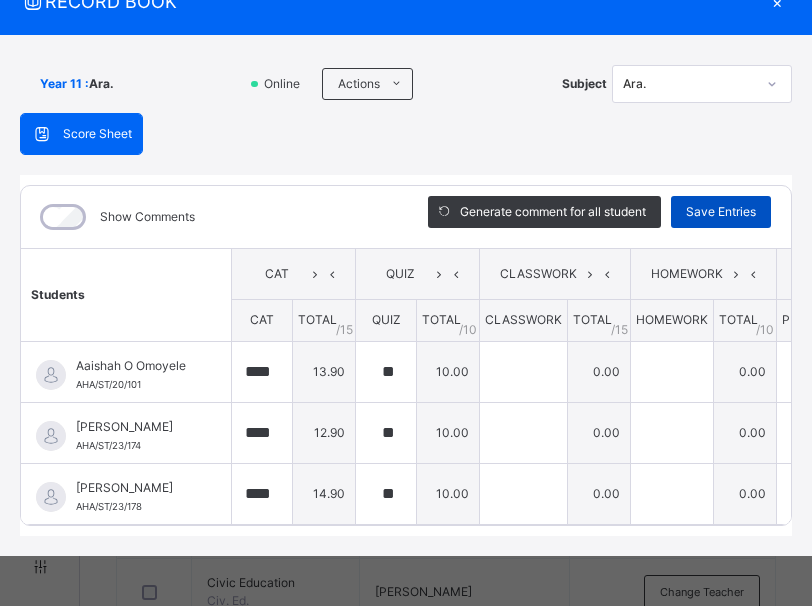 click on "Save Entries" at bounding box center [721, 212] 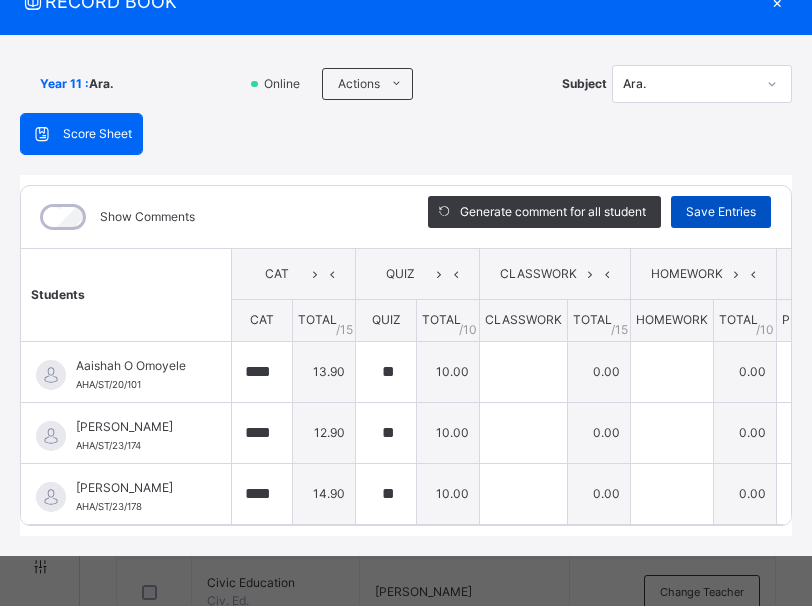 click on "Save Entries" at bounding box center (721, 212) 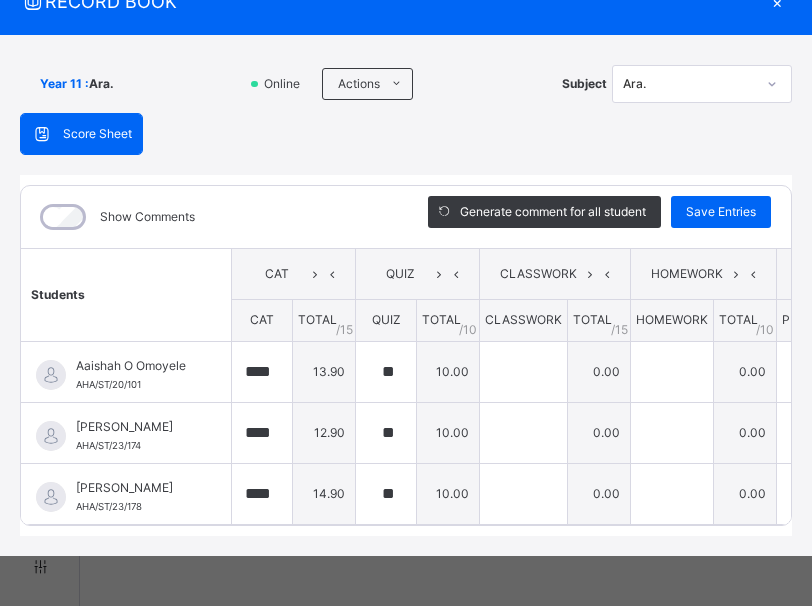 scroll, scrollTop: 2095, scrollLeft: 0, axis: vertical 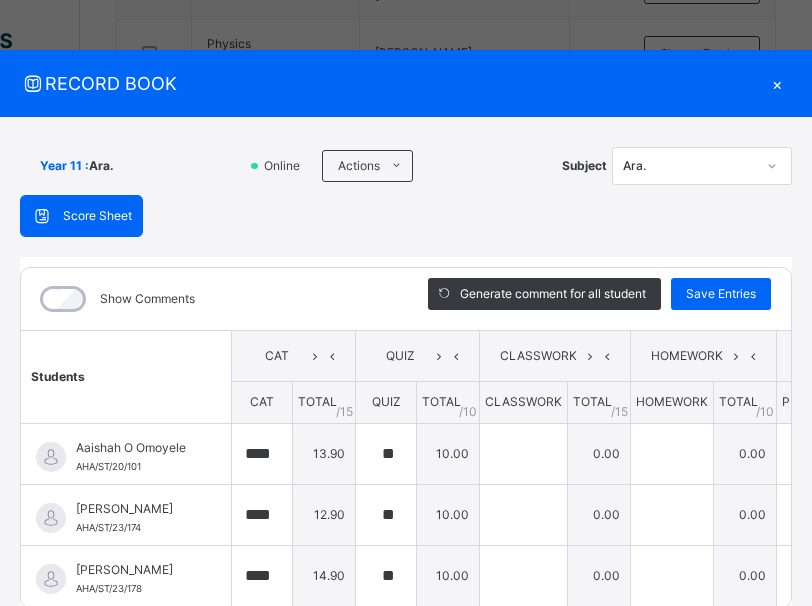 click on "×" at bounding box center [777, 83] 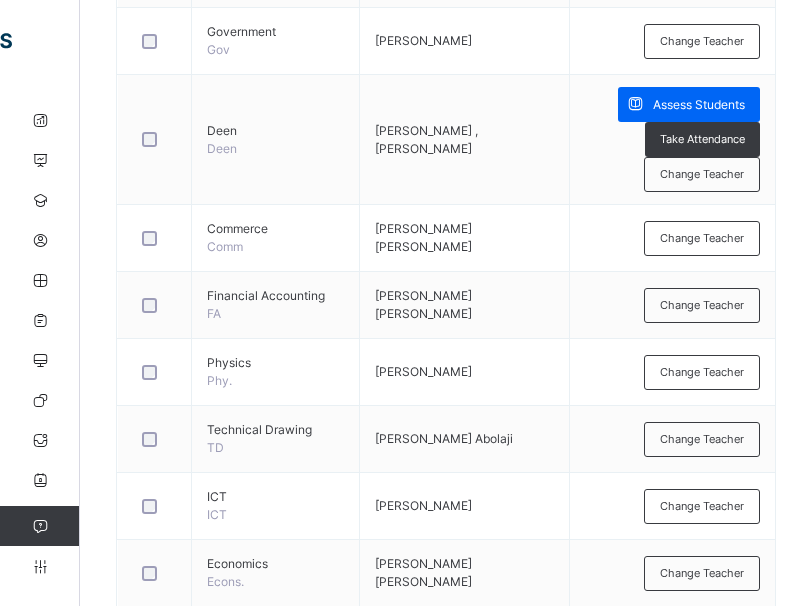 scroll, scrollTop: 1682, scrollLeft: 0, axis: vertical 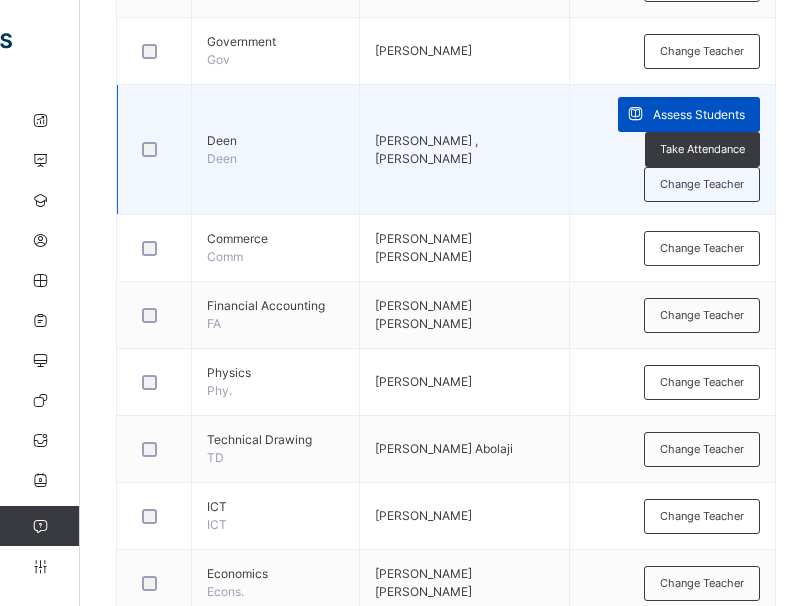click on "Assess Students" at bounding box center (699, 115) 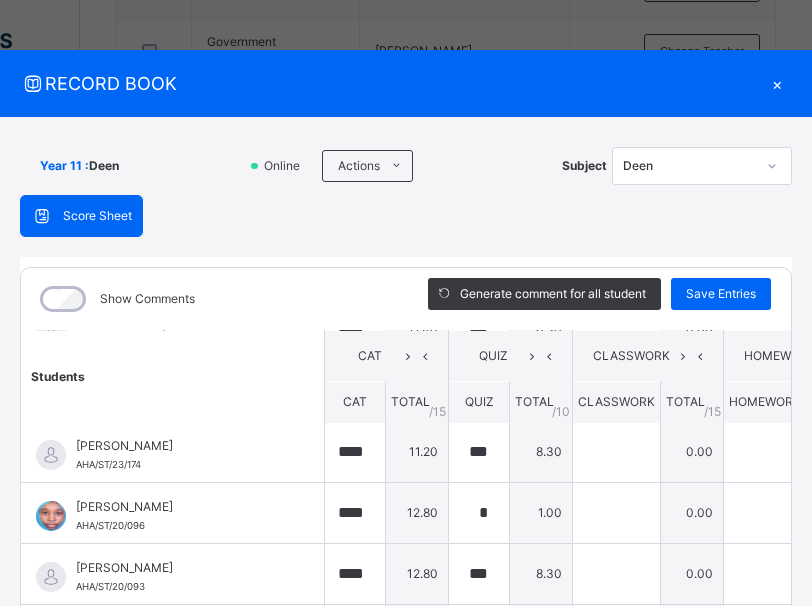 scroll, scrollTop: 0, scrollLeft: 0, axis: both 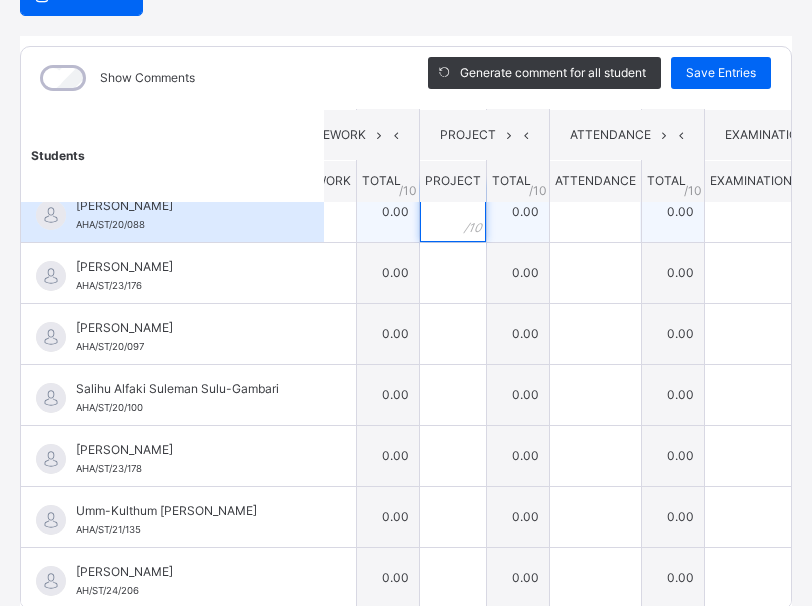click at bounding box center [453, 212] 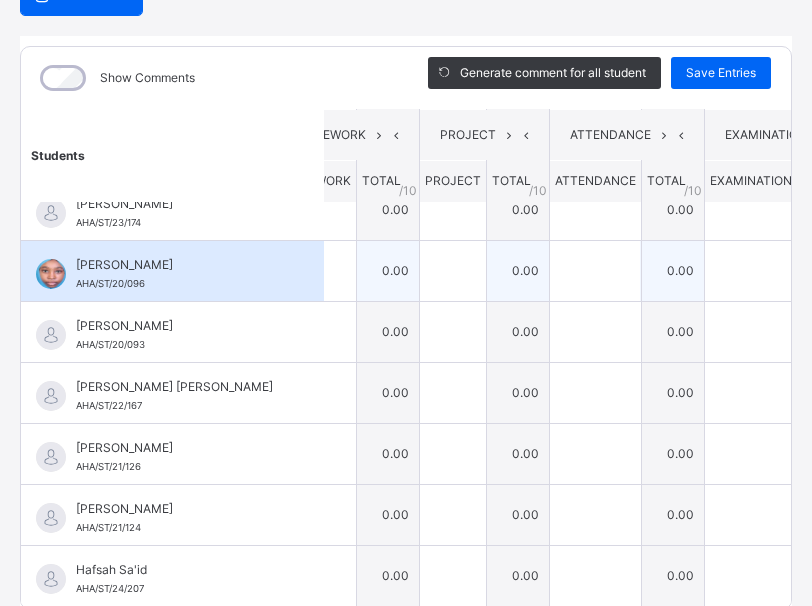scroll, scrollTop: 0, scrollLeft: 450, axis: horizontal 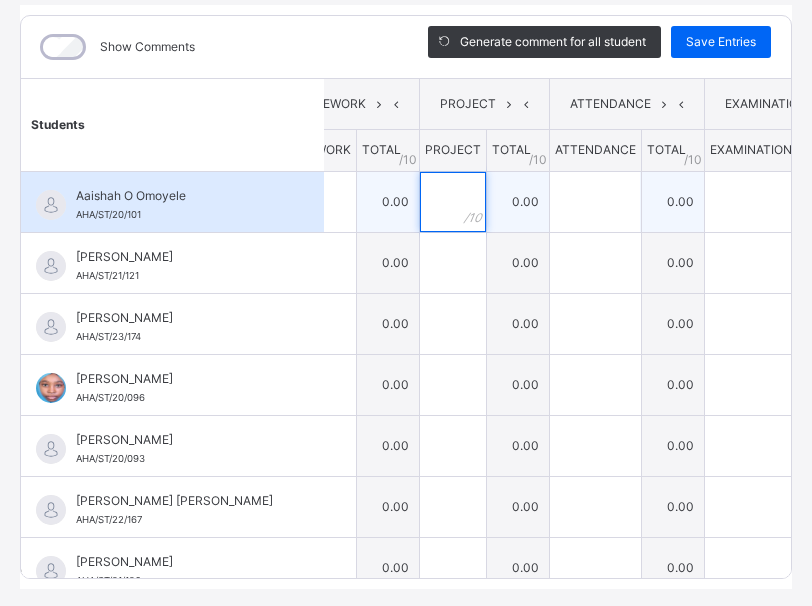 click at bounding box center [453, 202] 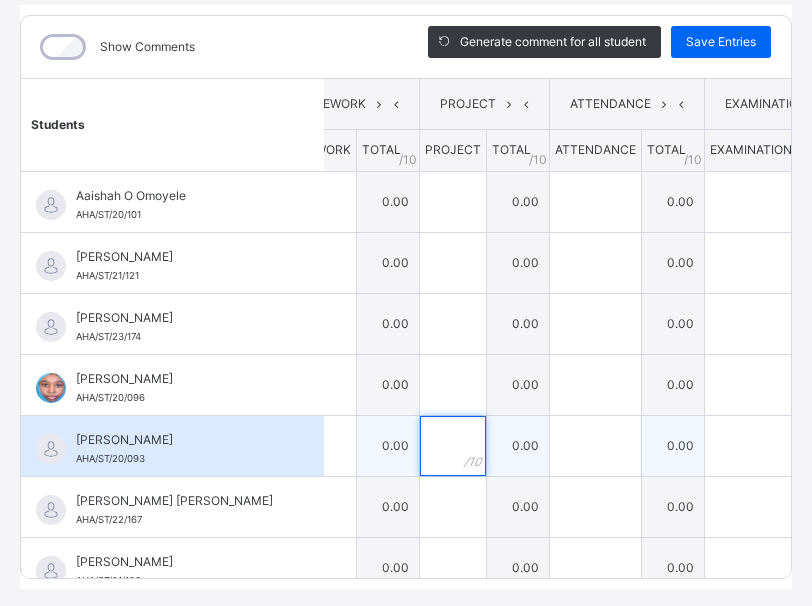 click at bounding box center [453, 446] 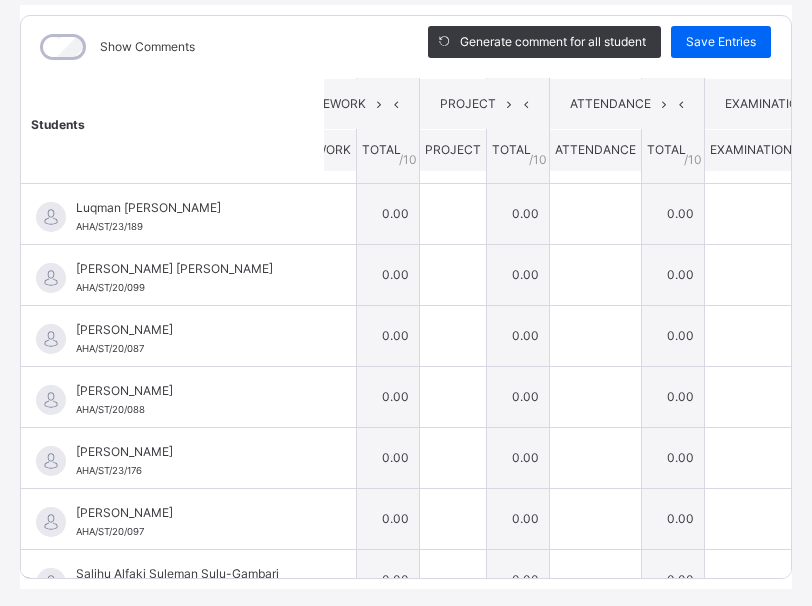 scroll, scrollTop: 538, scrollLeft: 450, axis: both 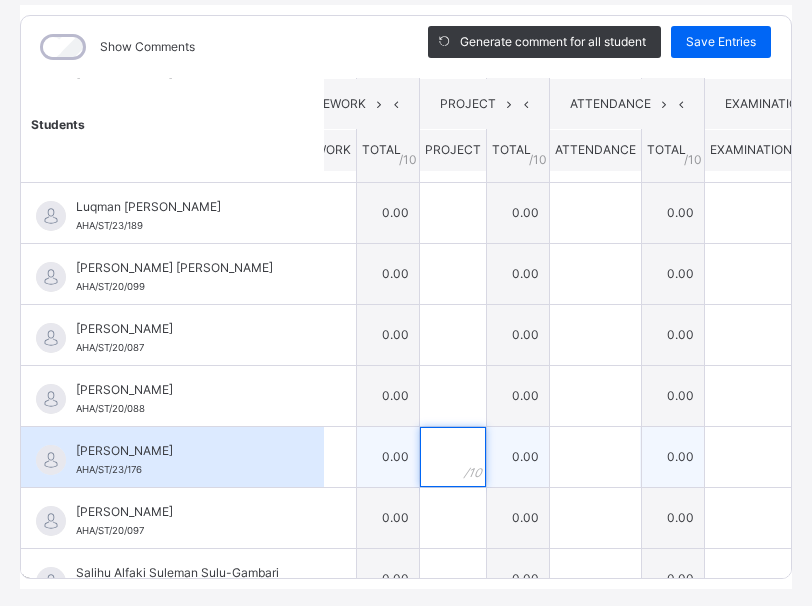 click at bounding box center [453, 457] 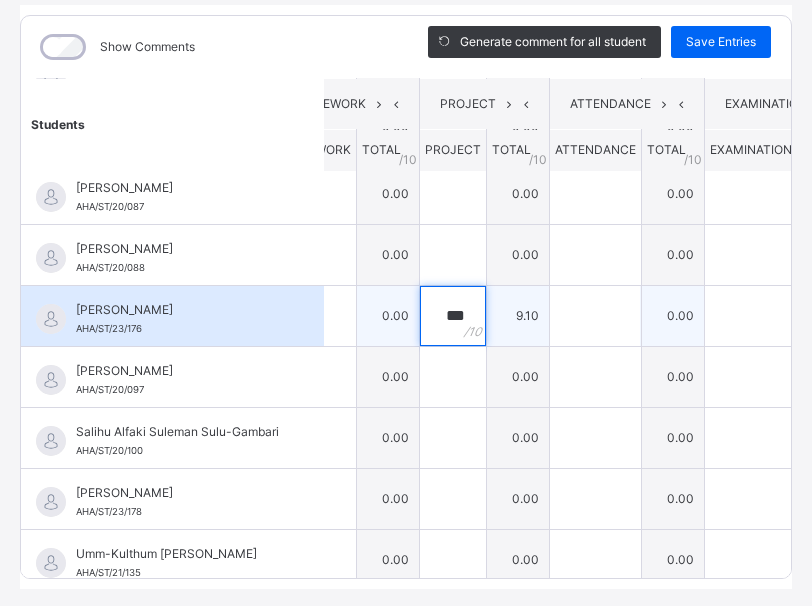scroll, scrollTop: 680, scrollLeft: 450, axis: both 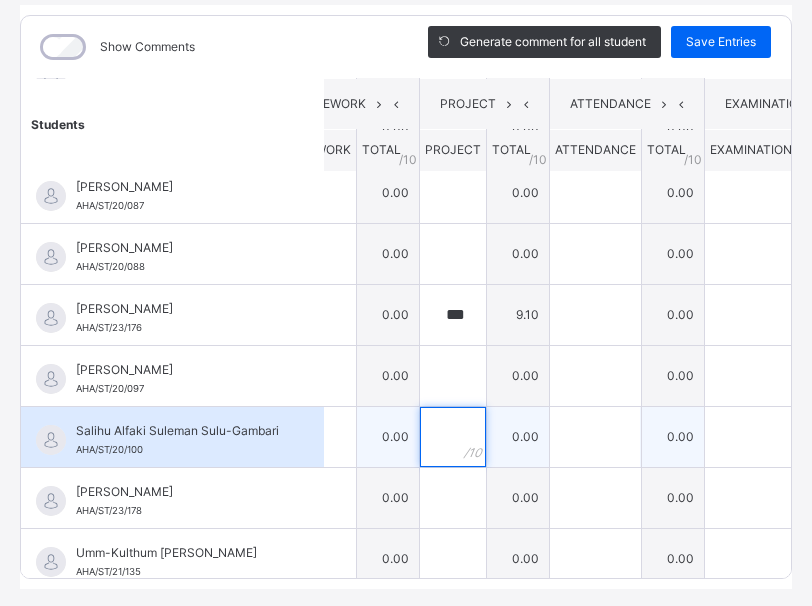 click at bounding box center (453, 437) 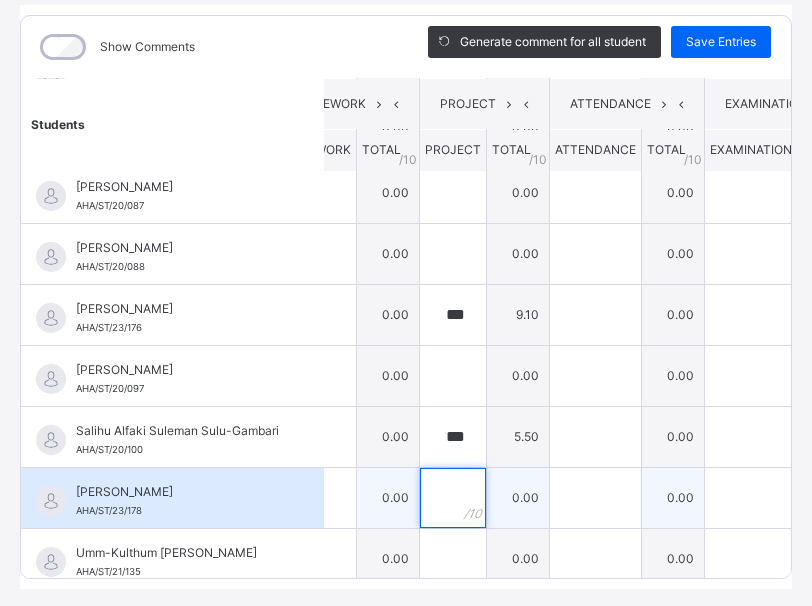 click at bounding box center (453, 498) 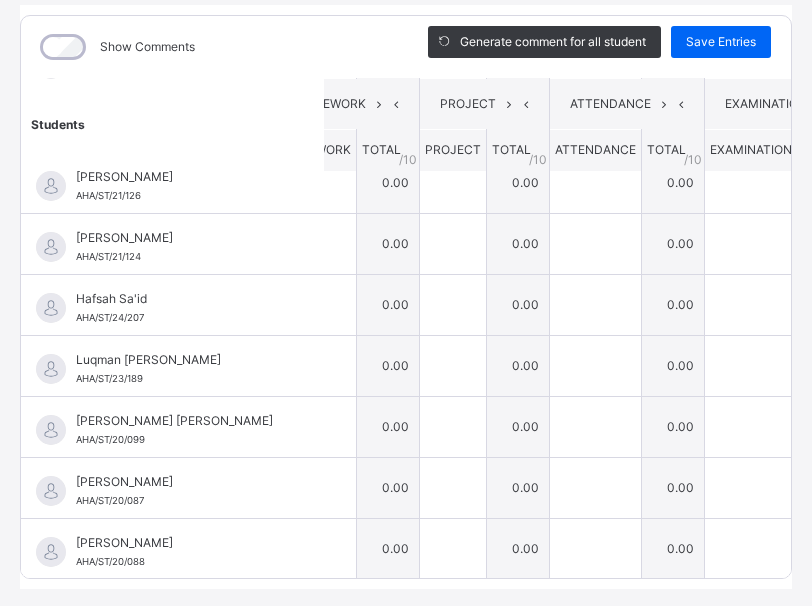 scroll, scrollTop: 384, scrollLeft: 450, axis: both 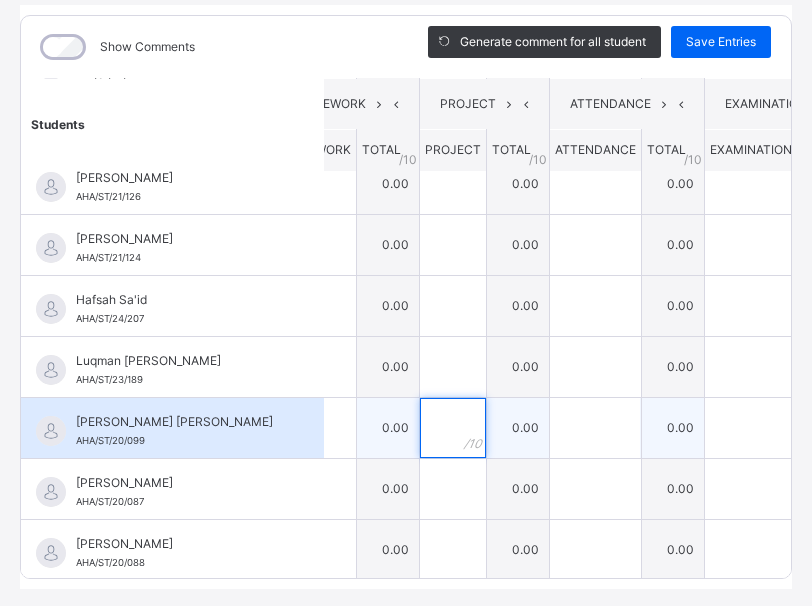 click at bounding box center (453, 428) 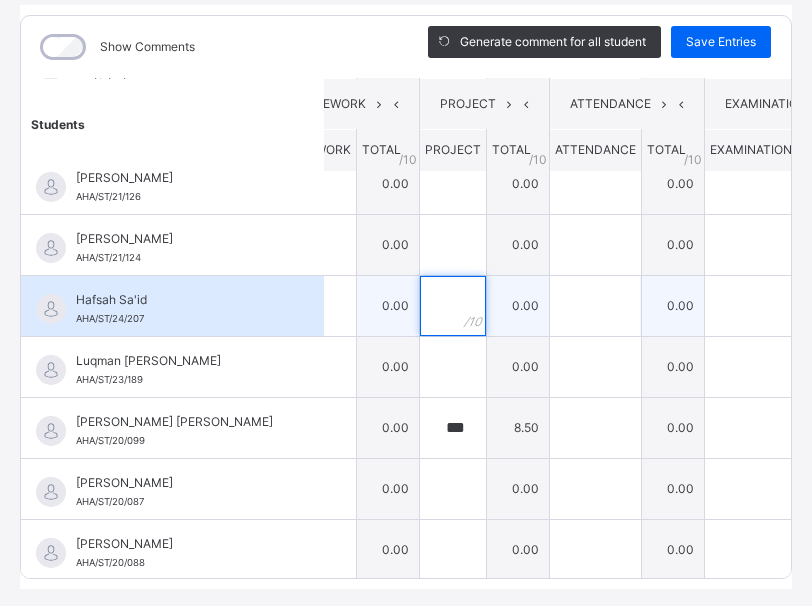 click at bounding box center (453, 306) 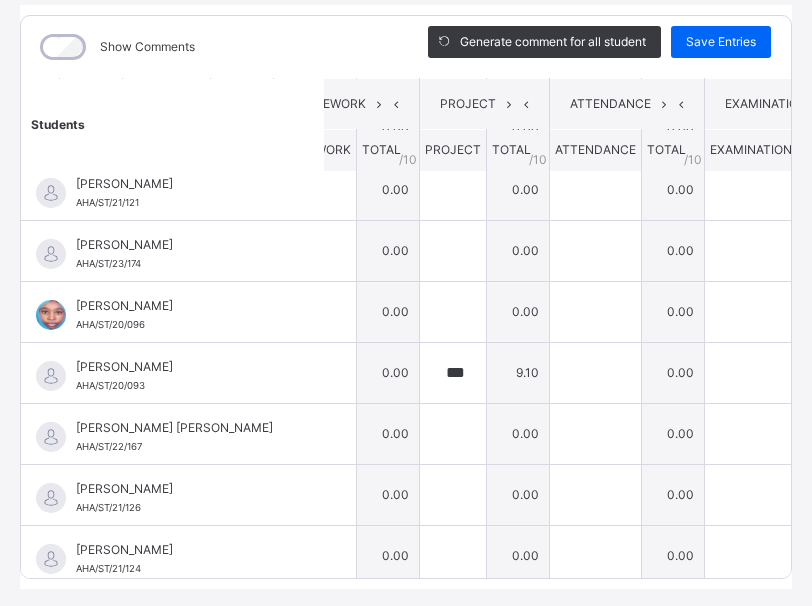 scroll, scrollTop: 72, scrollLeft: 450, axis: both 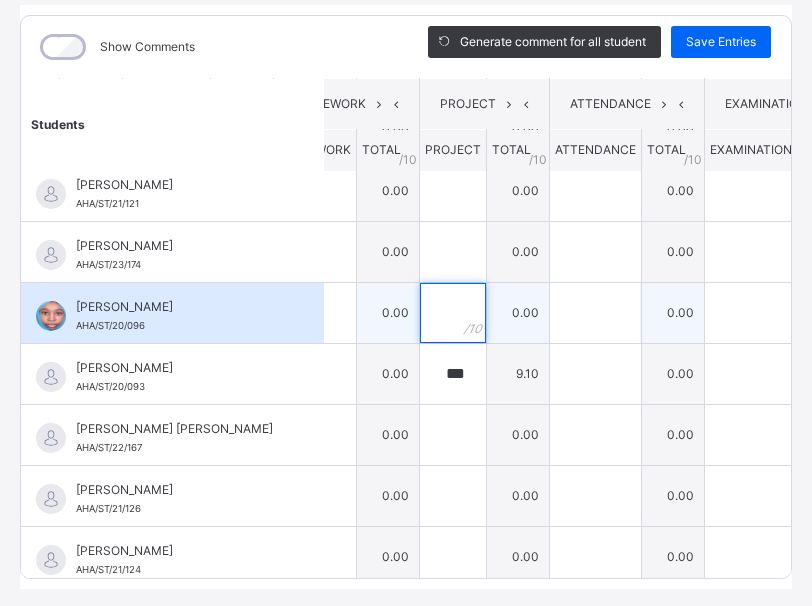 click at bounding box center (453, 313) 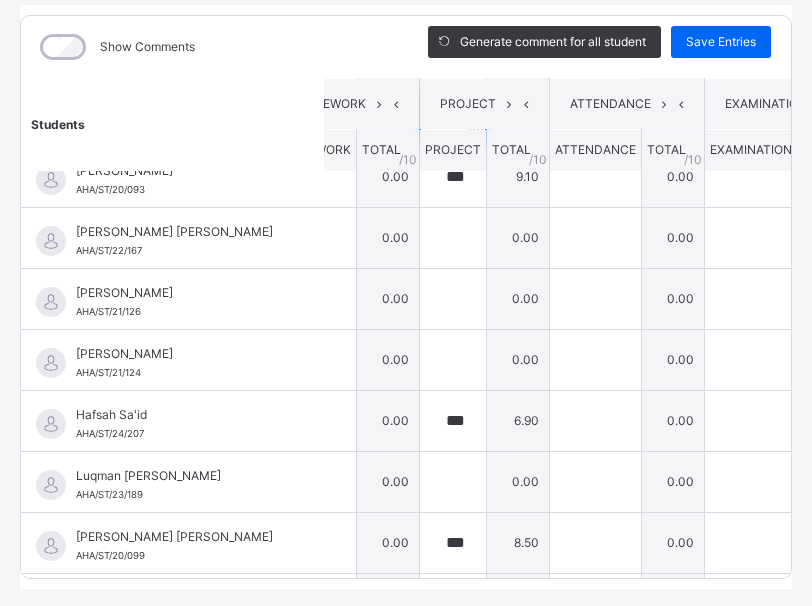 scroll, scrollTop: 271, scrollLeft: 450, axis: both 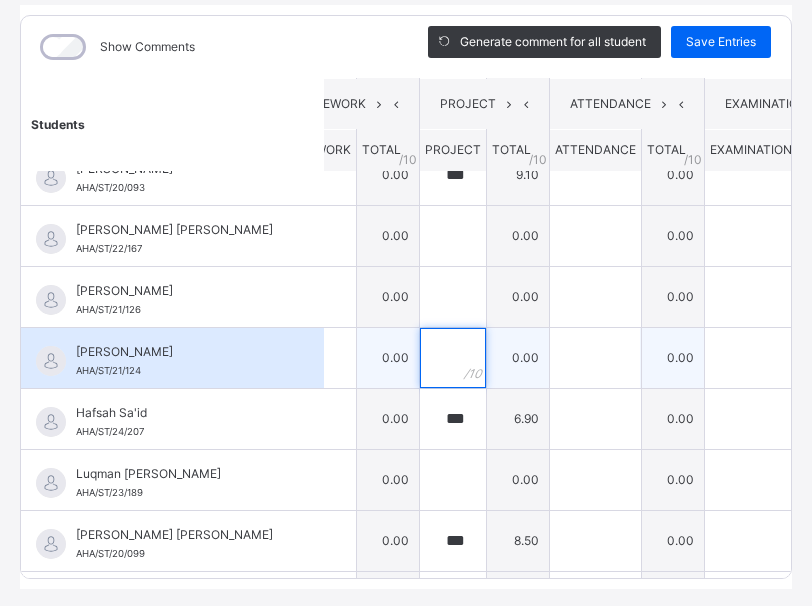 click at bounding box center [453, 358] 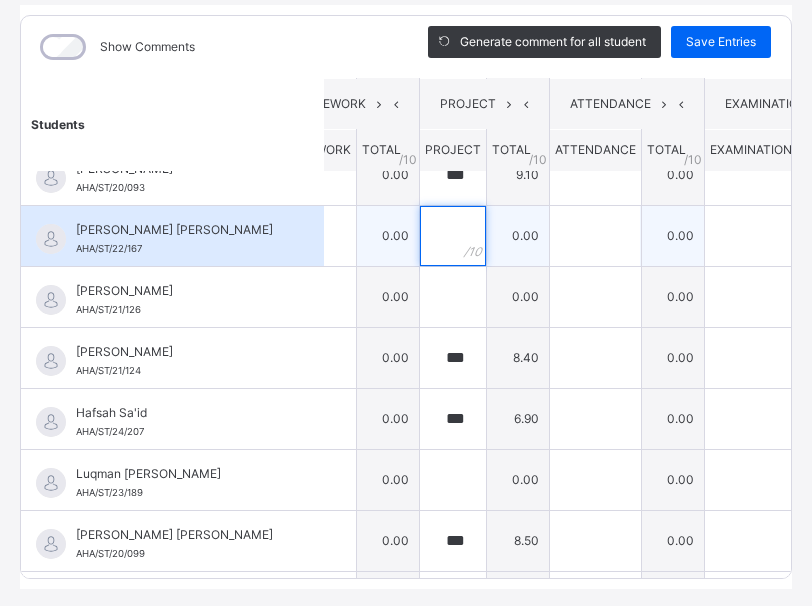 click at bounding box center [453, 236] 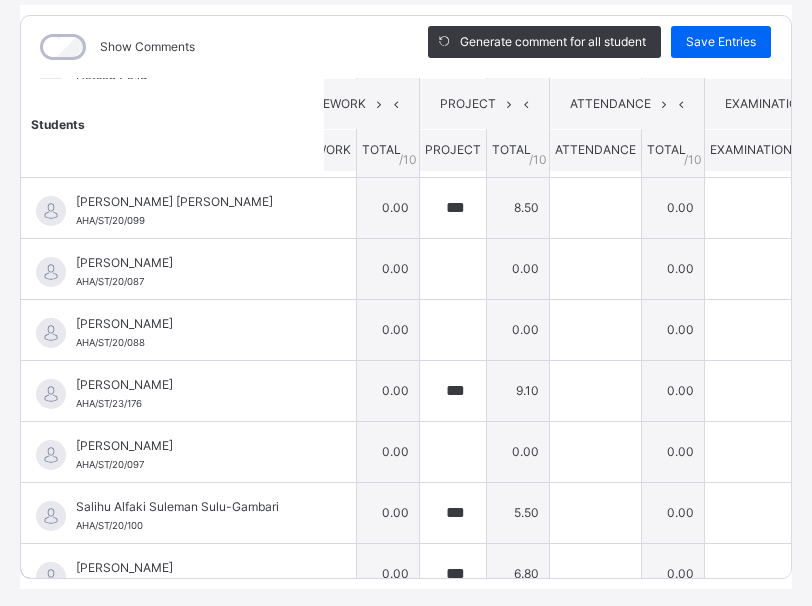 scroll, scrollTop: 605, scrollLeft: 450, axis: both 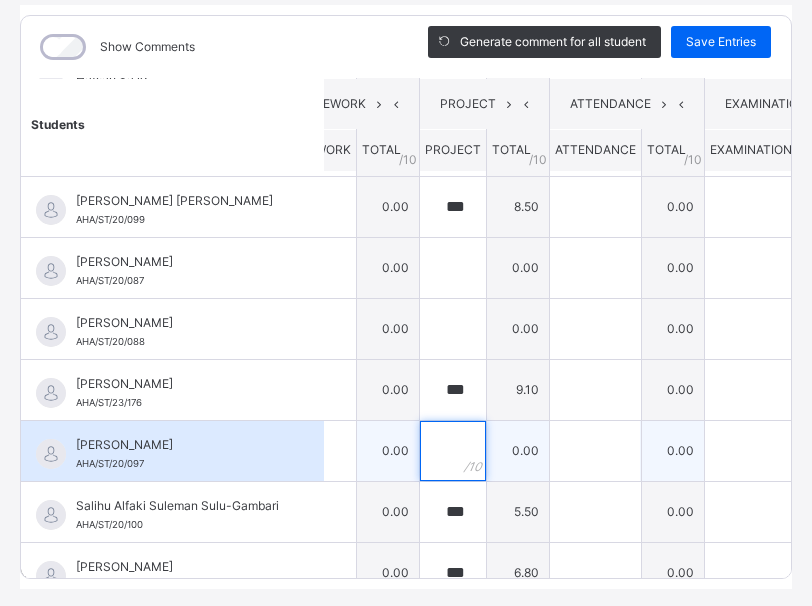 click at bounding box center [453, 451] 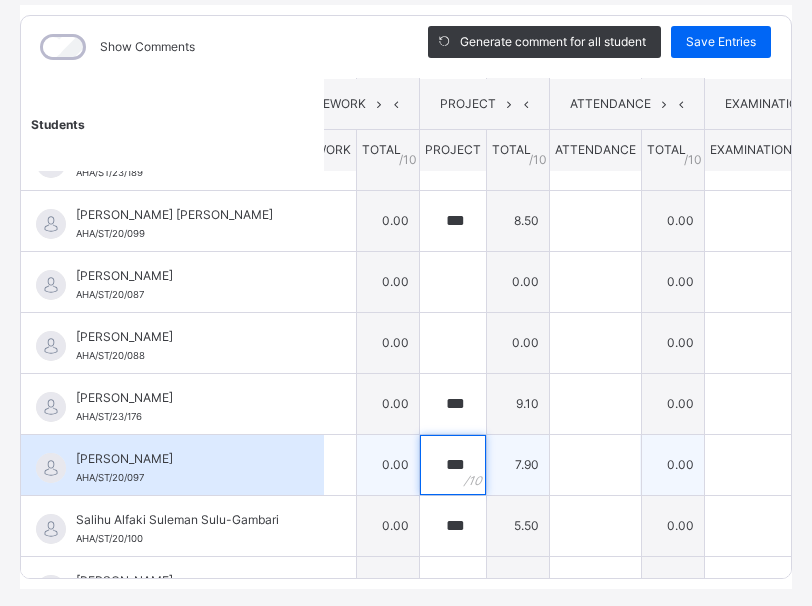 scroll, scrollTop: 583, scrollLeft: 450, axis: both 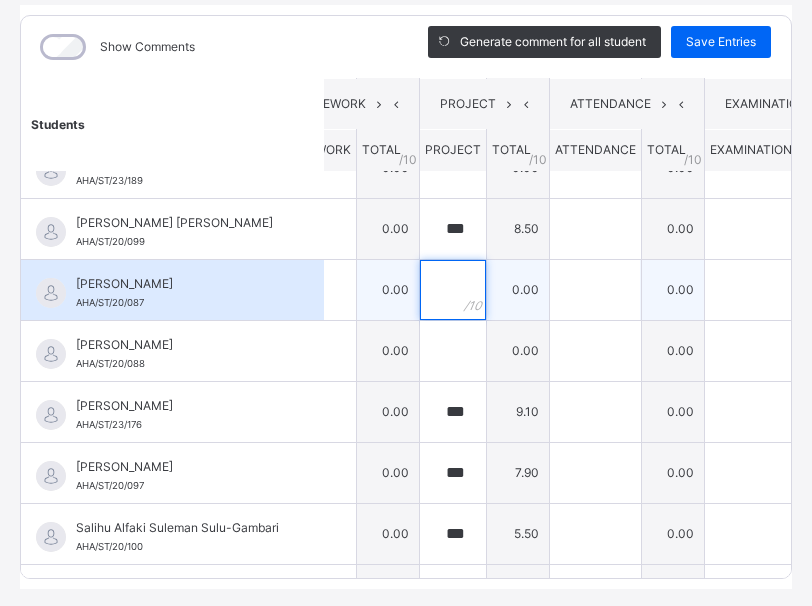 click at bounding box center [453, 290] 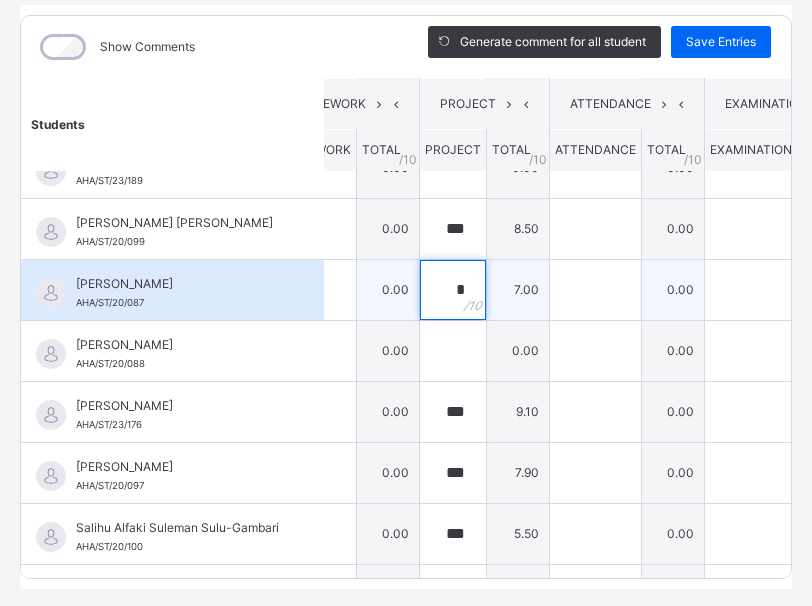 scroll, scrollTop: 768, scrollLeft: 450, axis: both 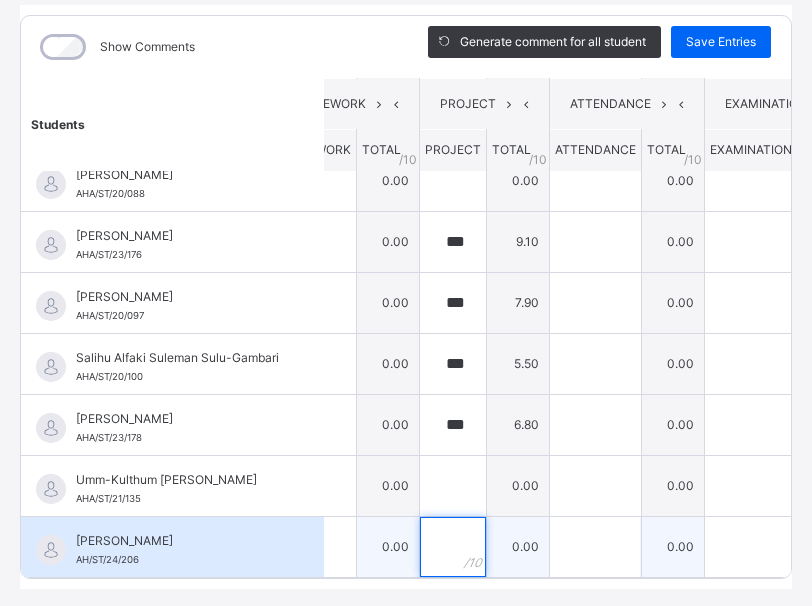 click at bounding box center (453, 547) 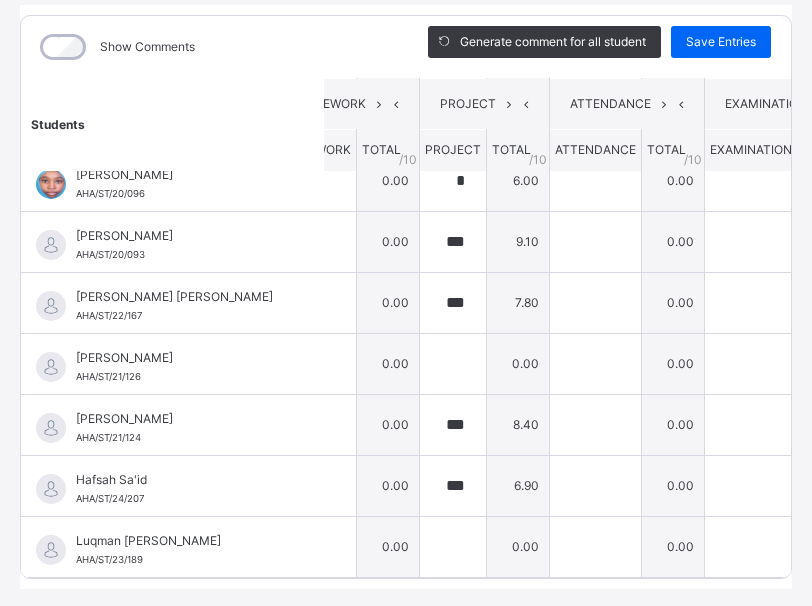 scroll, scrollTop: 0, scrollLeft: 450, axis: horizontal 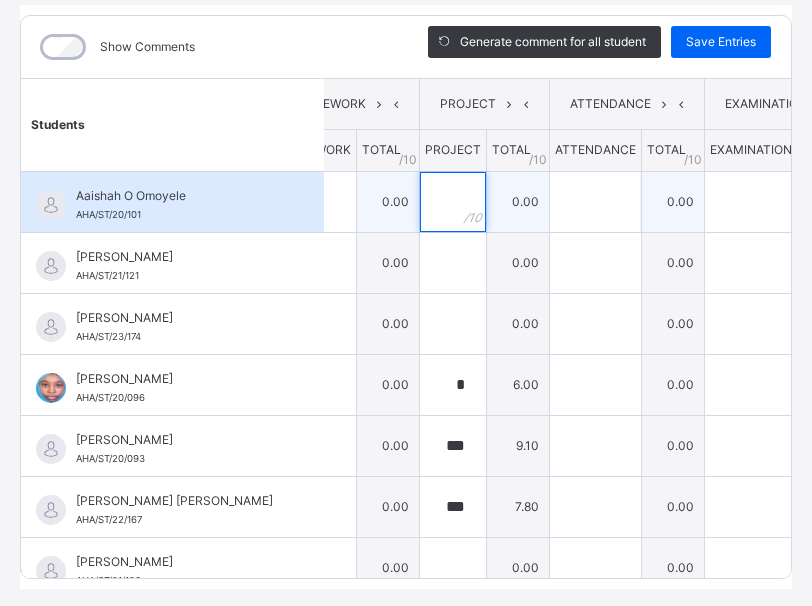 click at bounding box center [453, 202] 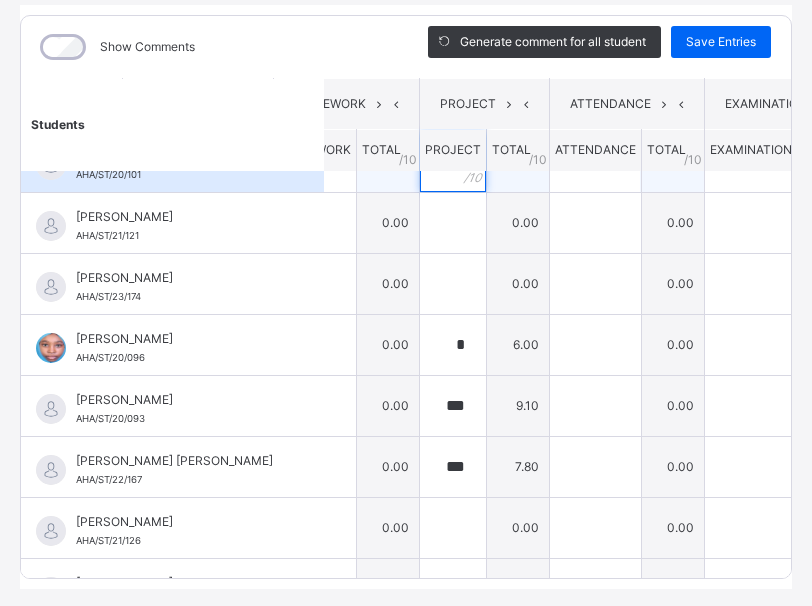 scroll, scrollTop: 41, scrollLeft: 450, axis: both 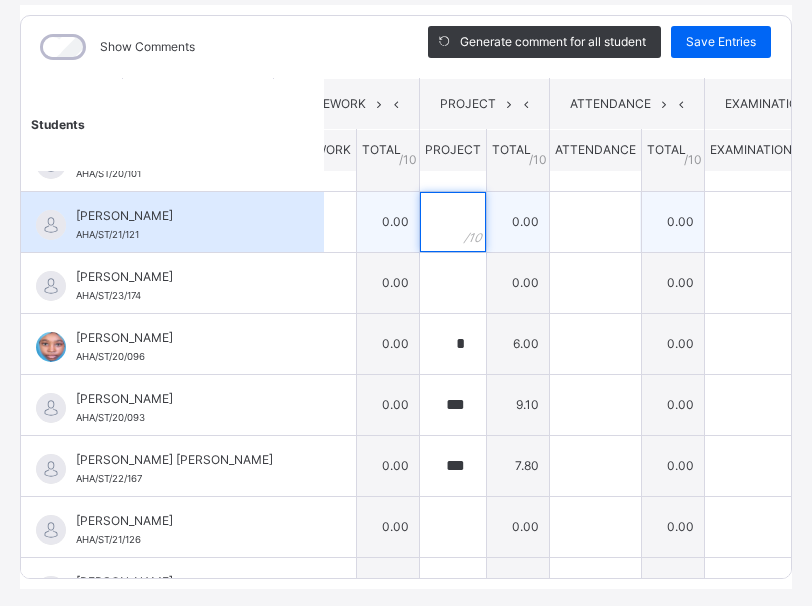 click at bounding box center [453, 222] 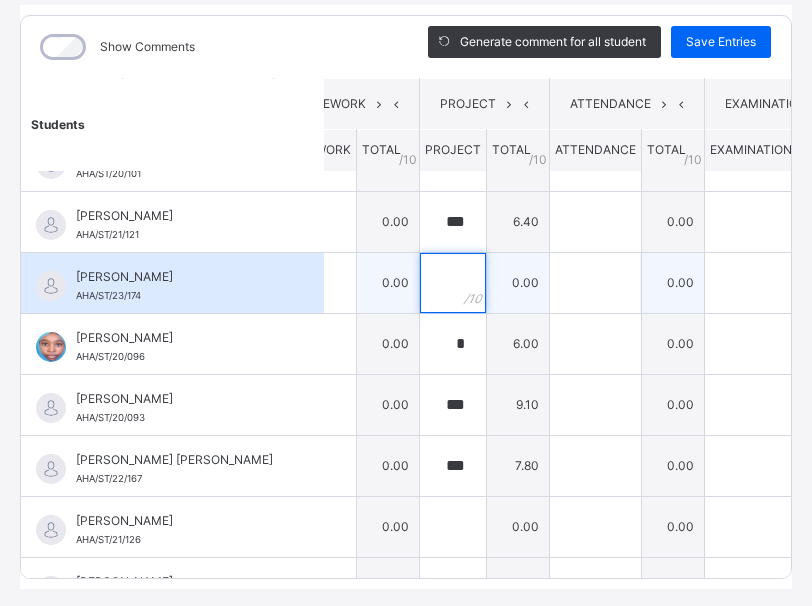 click at bounding box center [453, 283] 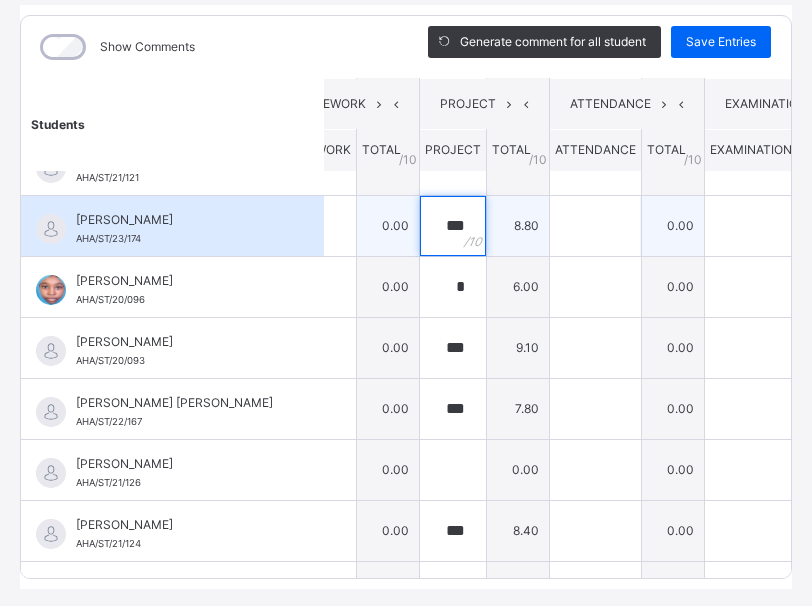 scroll, scrollTop: 103, scrollLeft: 450, axis: both 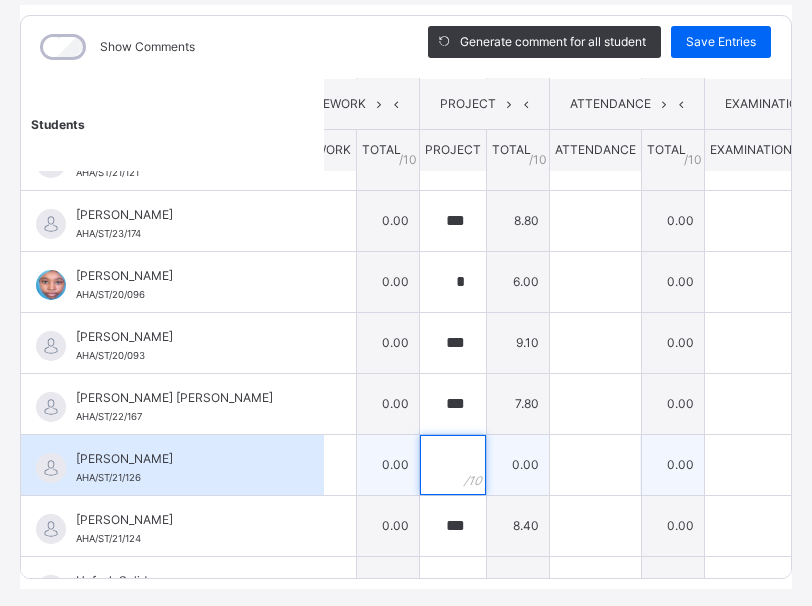 click at bounding box center (453, 465) 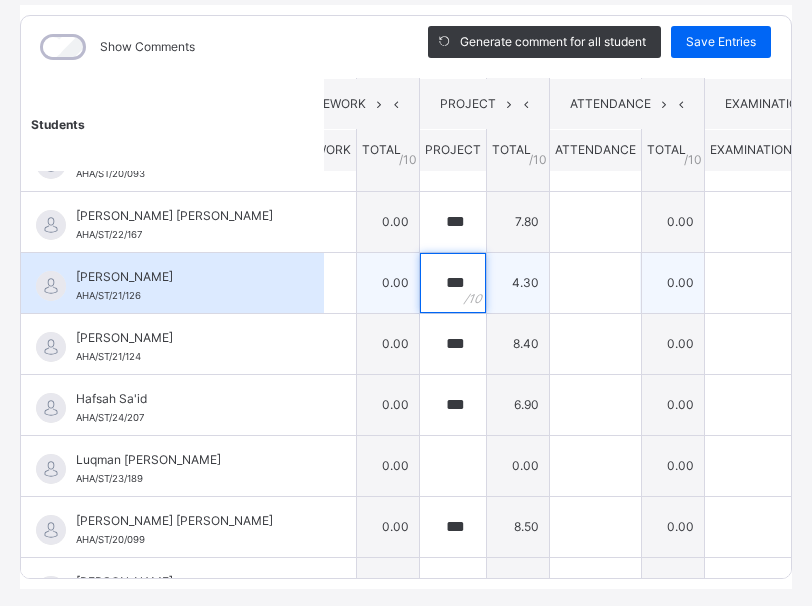 scroll, scrollTop: 291, scrollLeft: 450, axis: both 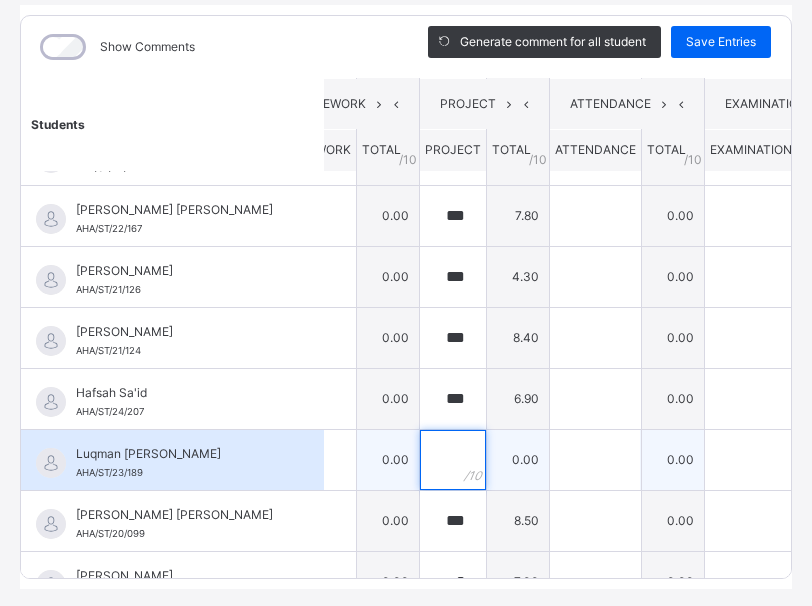 click at bounding box center (453, 460) 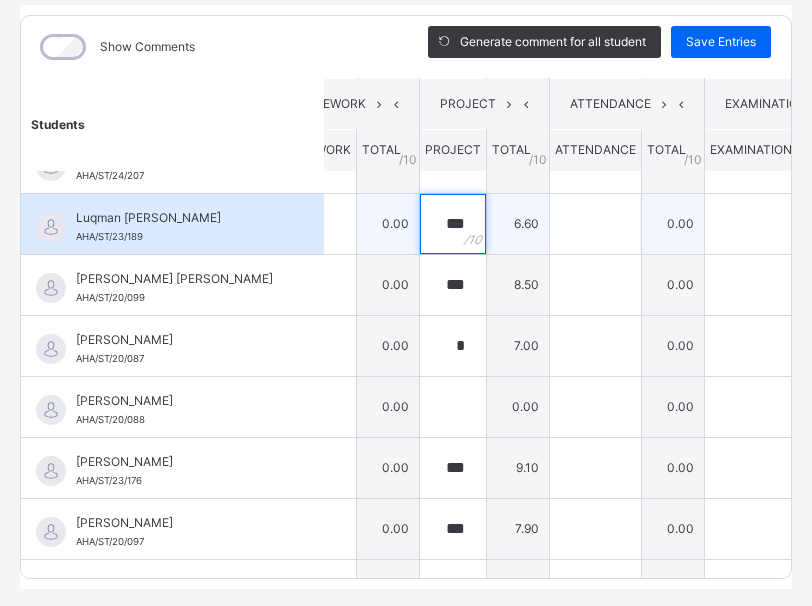 scroll, scrollTop: 528, scrollLeft: 450, axis: both 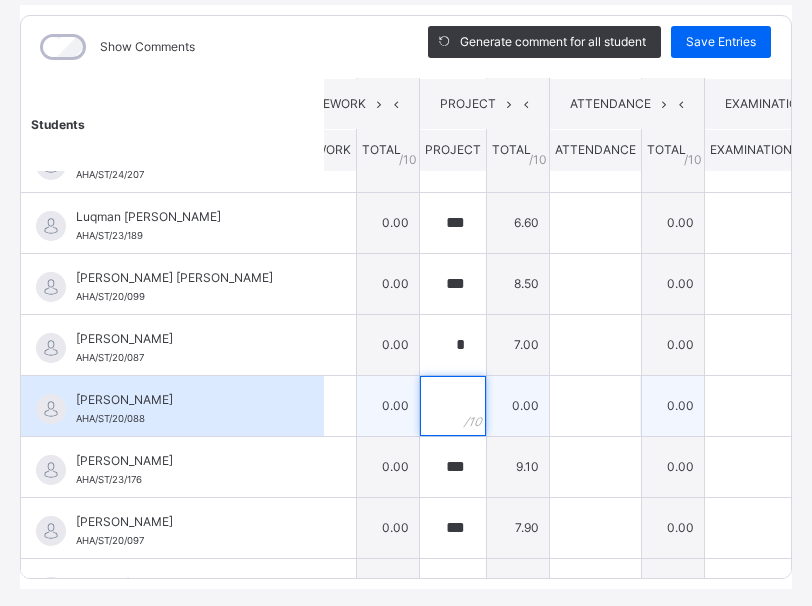 click at bounding box center [453, 406] 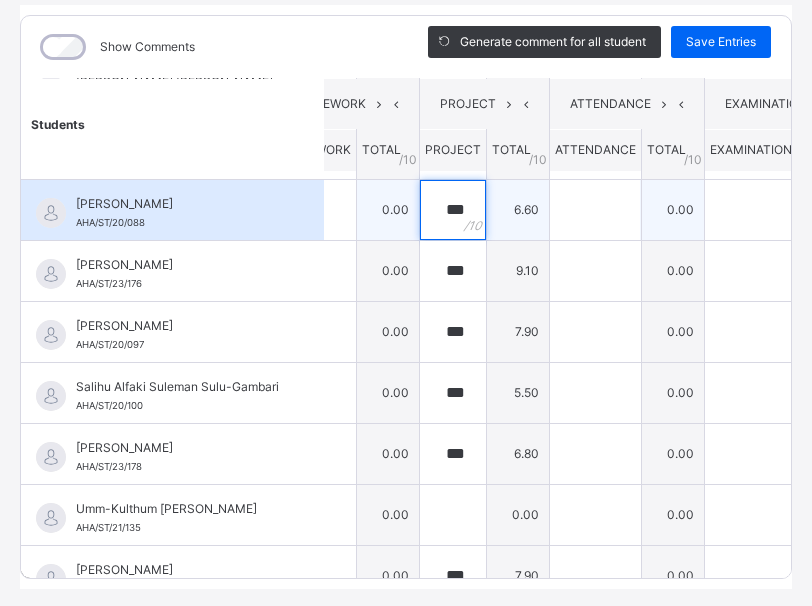 scroll, scrollTop: 768, scrollLeft: 450, axis: both 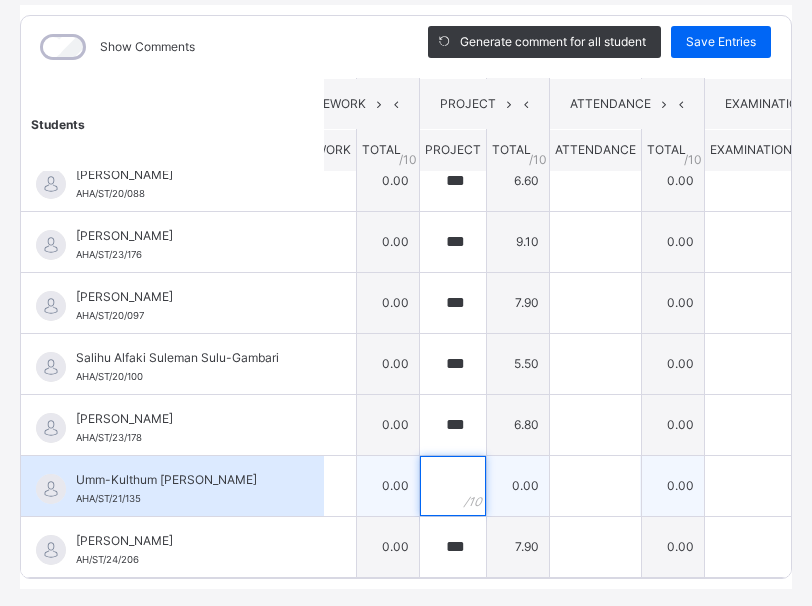 click at bounding box center (453, 486) 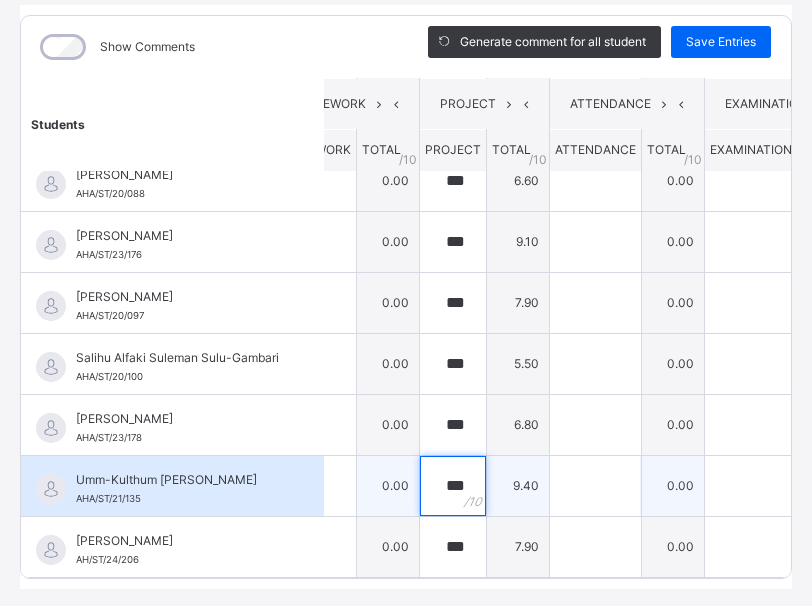 scroll, scrollTop: 320, scrollLeft: 0, axis: vertical 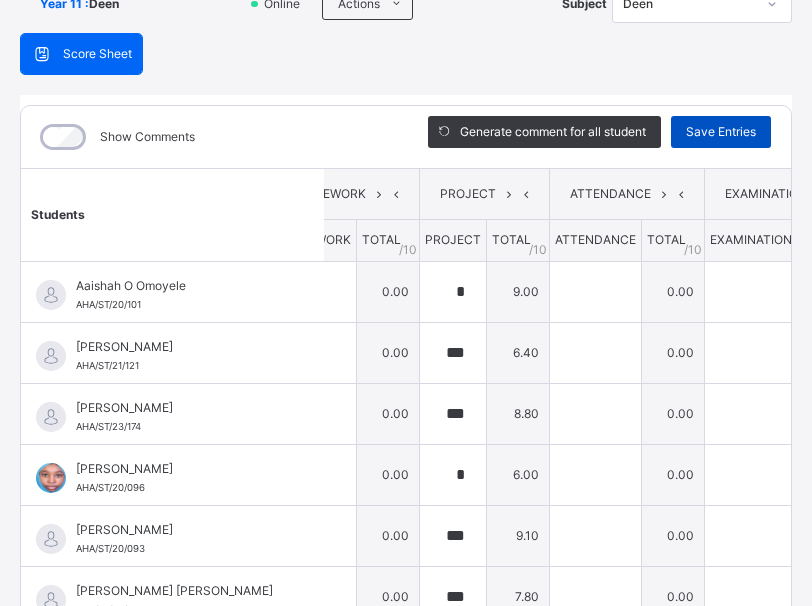 click on "Save Entries" at bounding box center [721, 132] 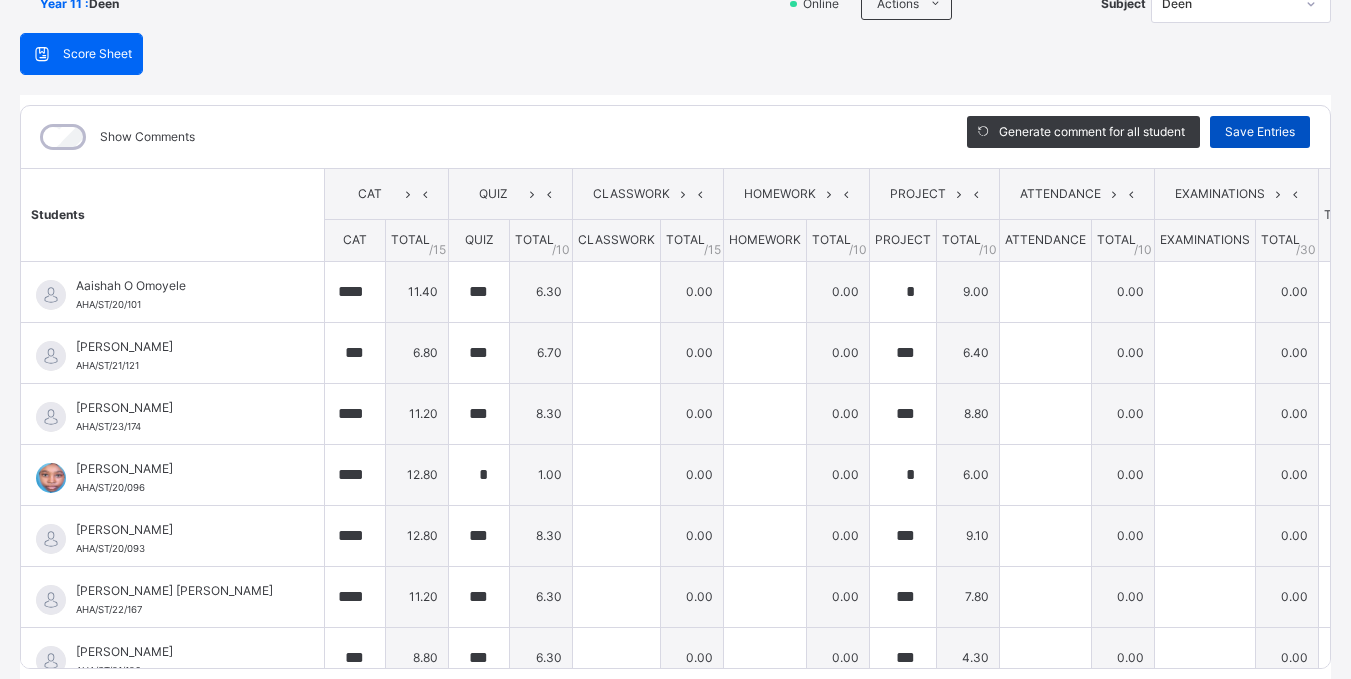 click on "Save Entries" at bounding box center [1260, 132] 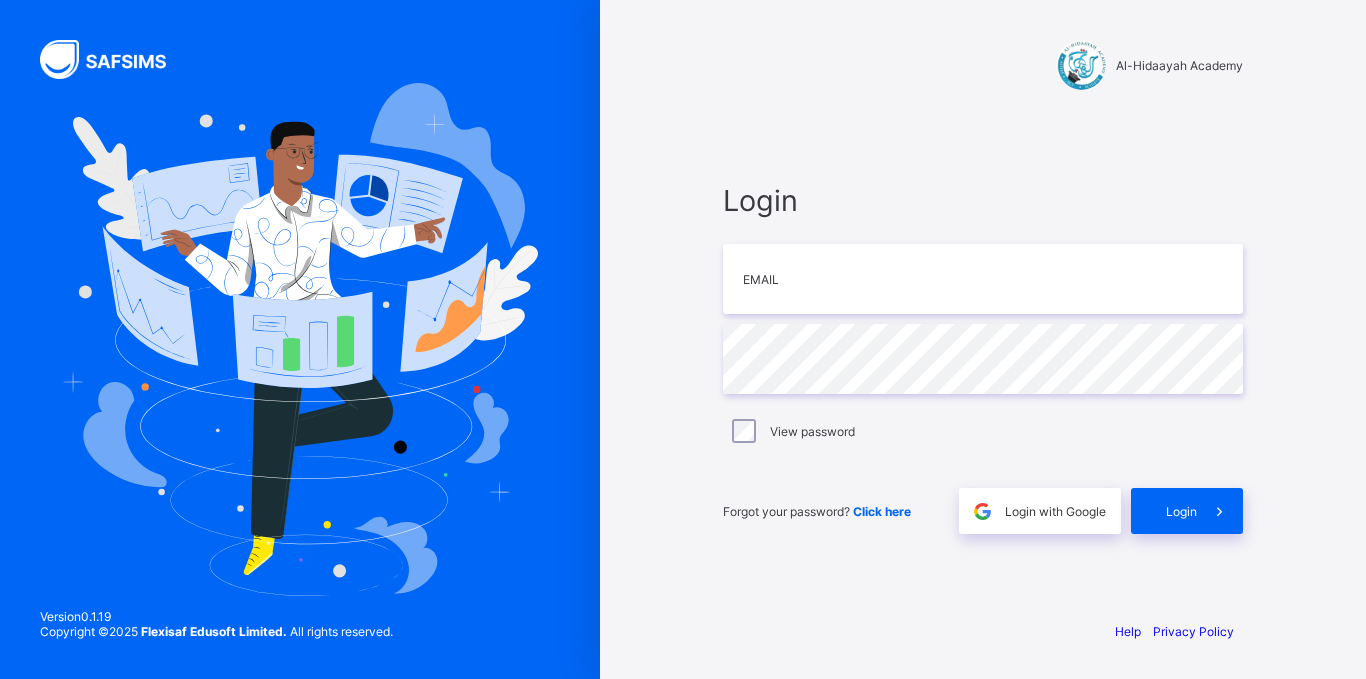 scroll, scrollTop: 0, scrollLeft: 0, axis: both 